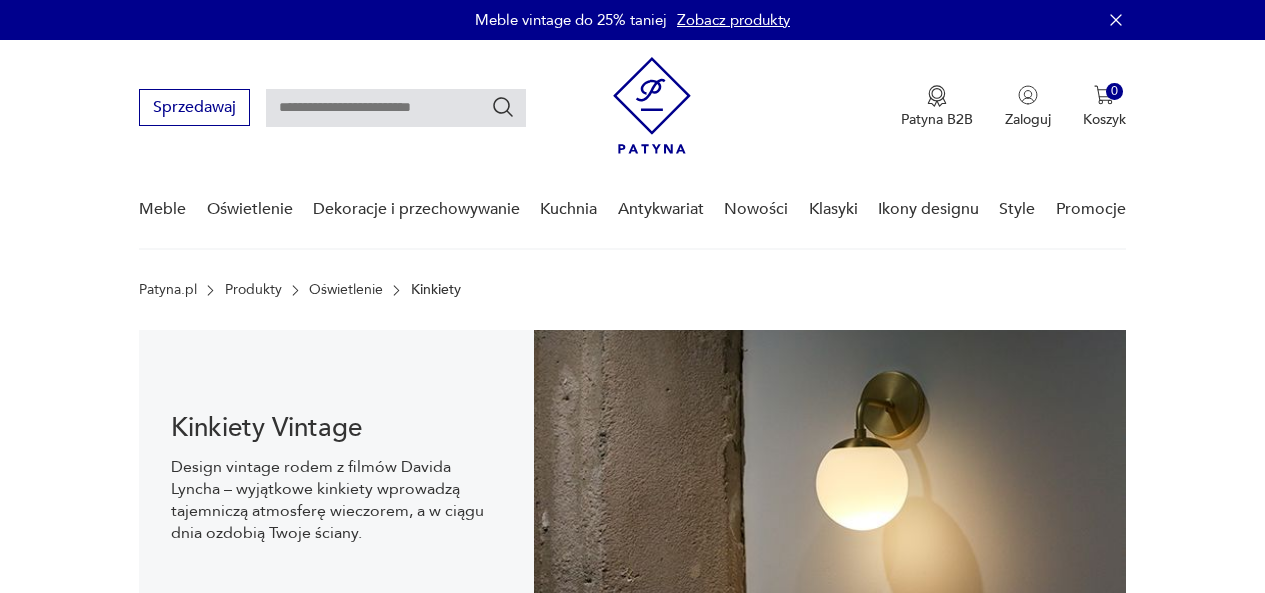 scroll, scrollTop: 30, scrollLeft: 0, axis: vertical 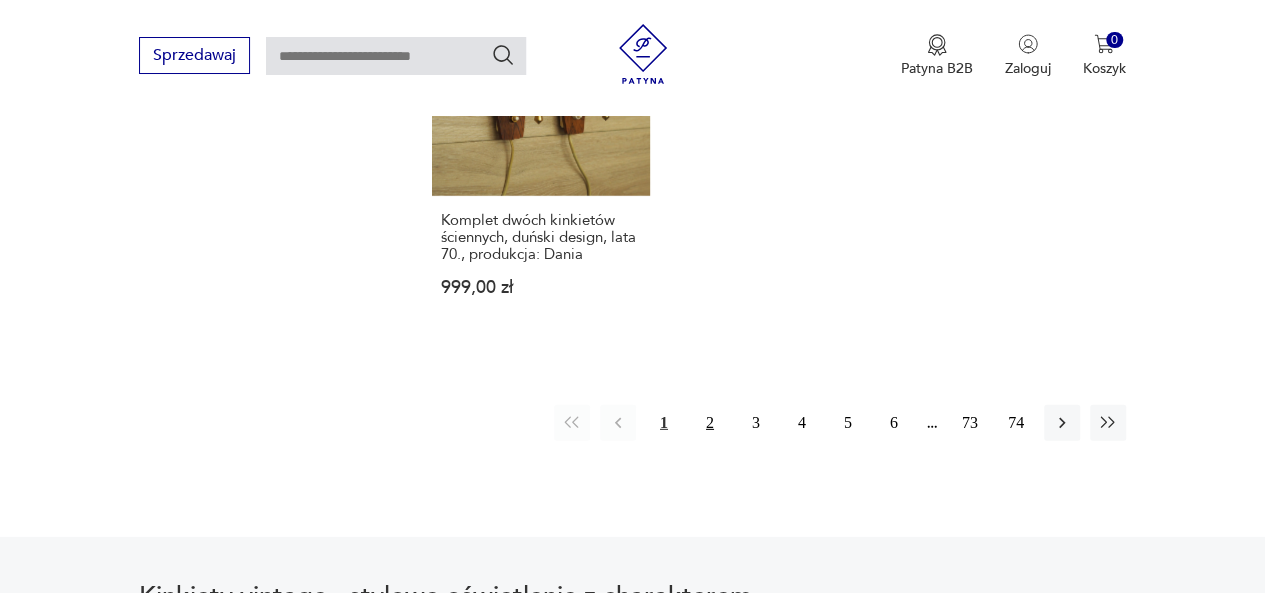 click on "2" at bounding box center [710, 423] 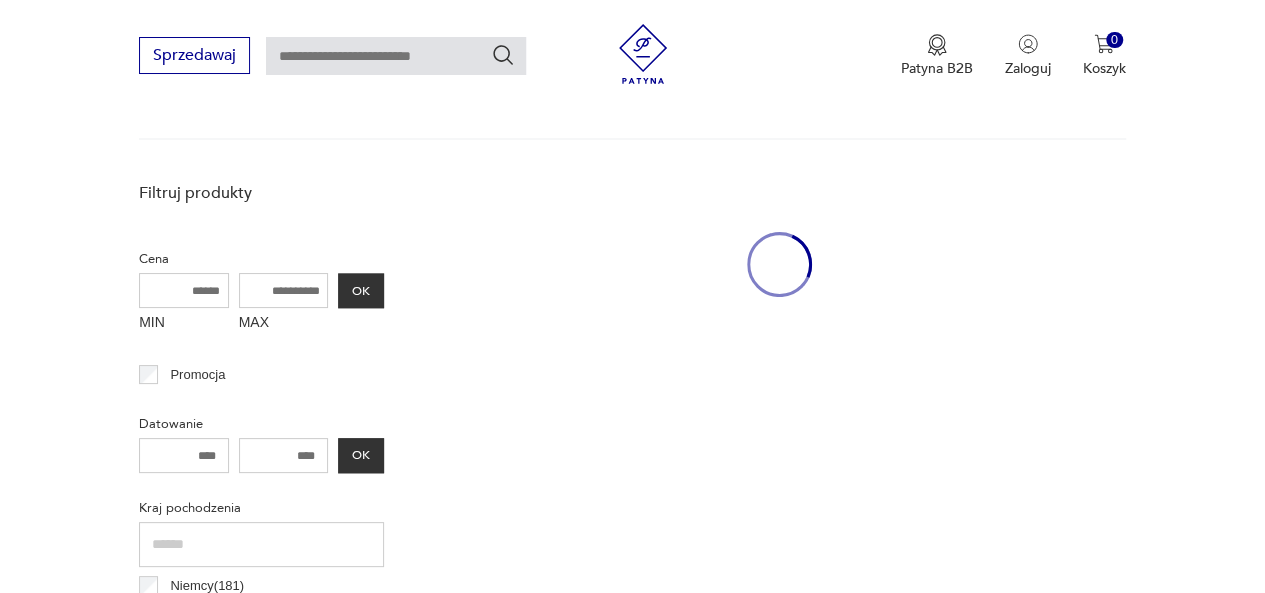 scroll, scrollTop: 530, scrollLeft: 0, axis: vertical 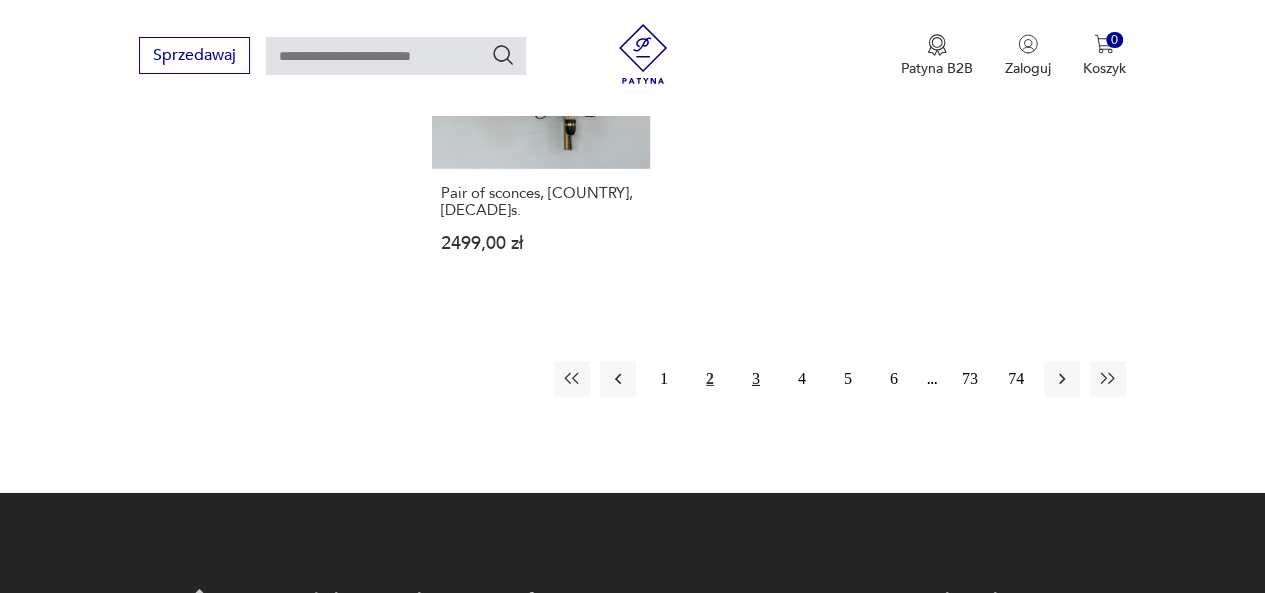 click on "3" at bounding box center [756, 379] 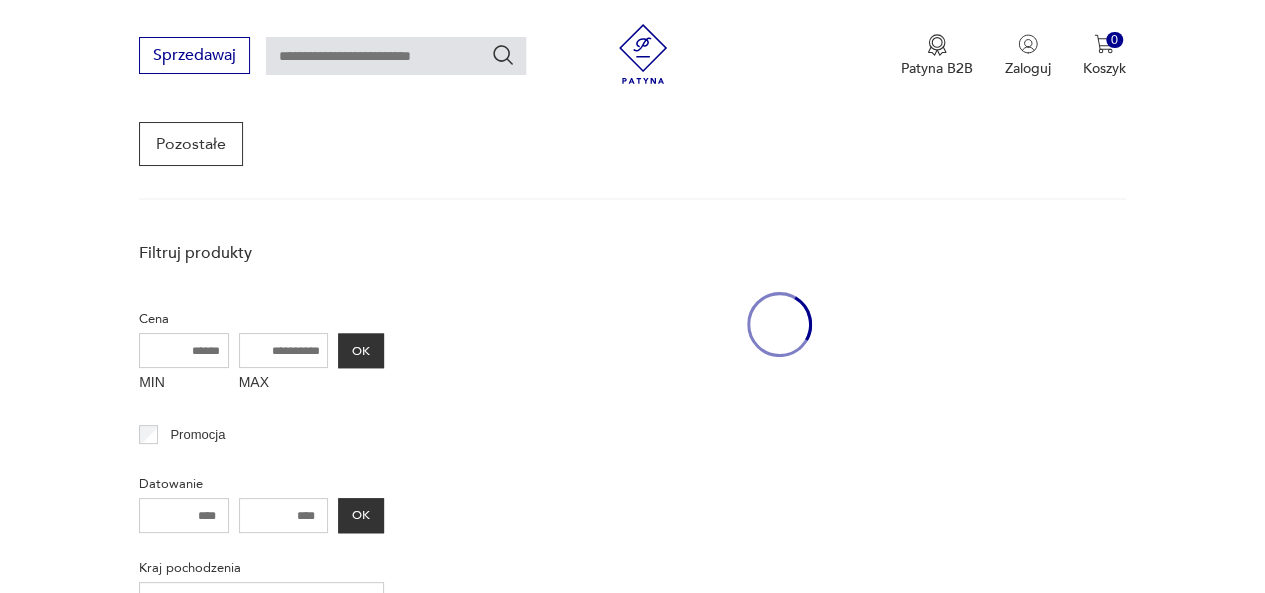 scroll, scrollTop: 530, scrollLeft: 0, axis: vertical 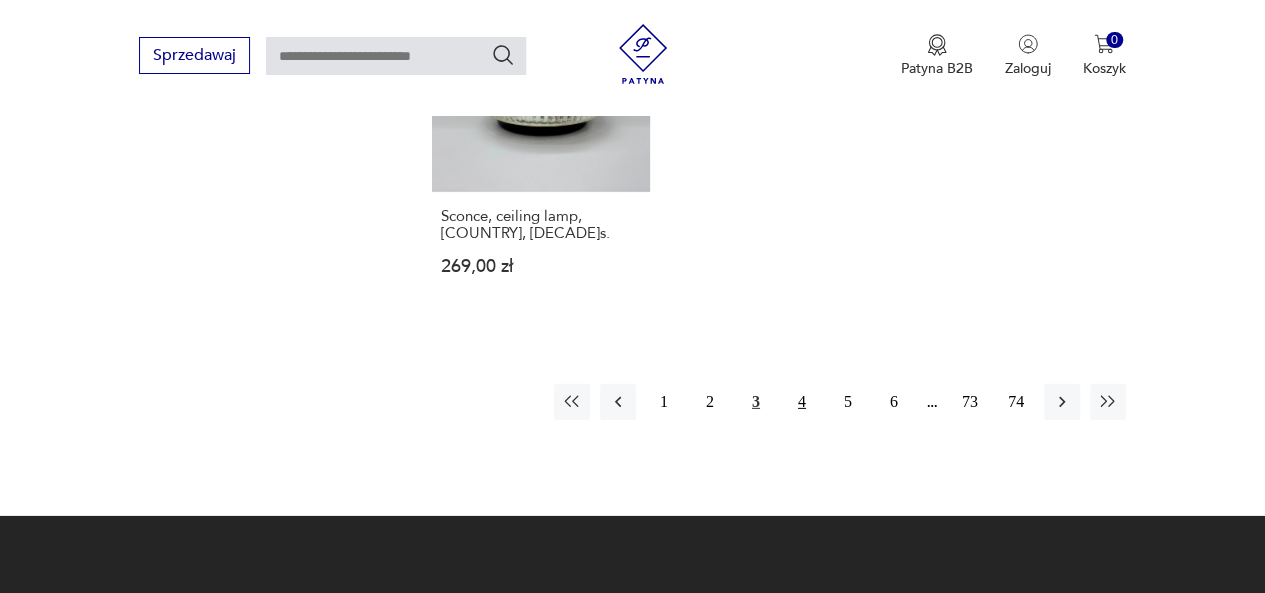 click on "4" at bounding box center [802, 402] 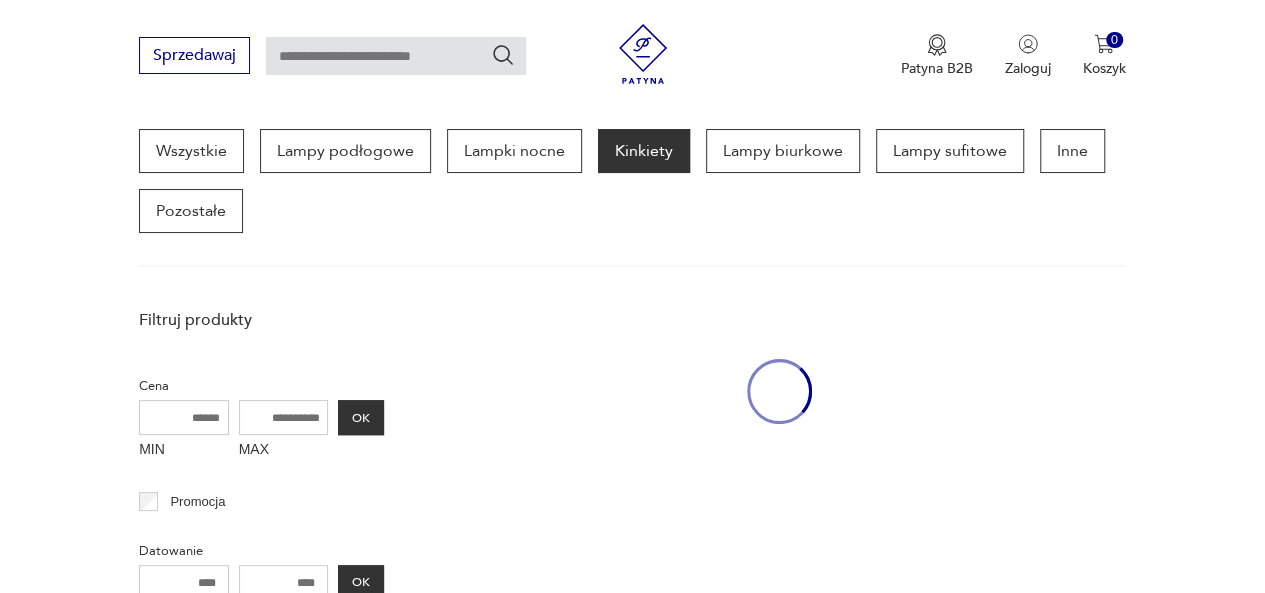 scroll, scrollTop: 530, scrollLeft: 0, axis: vertical 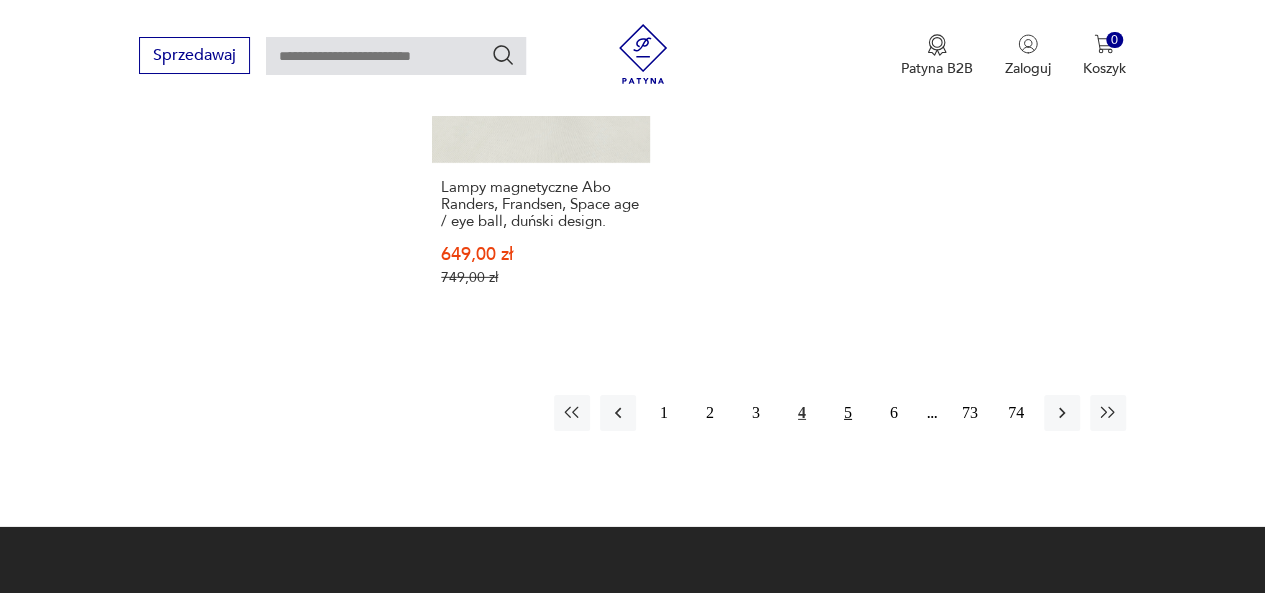 click on "5" at bounding box center [848, 413] 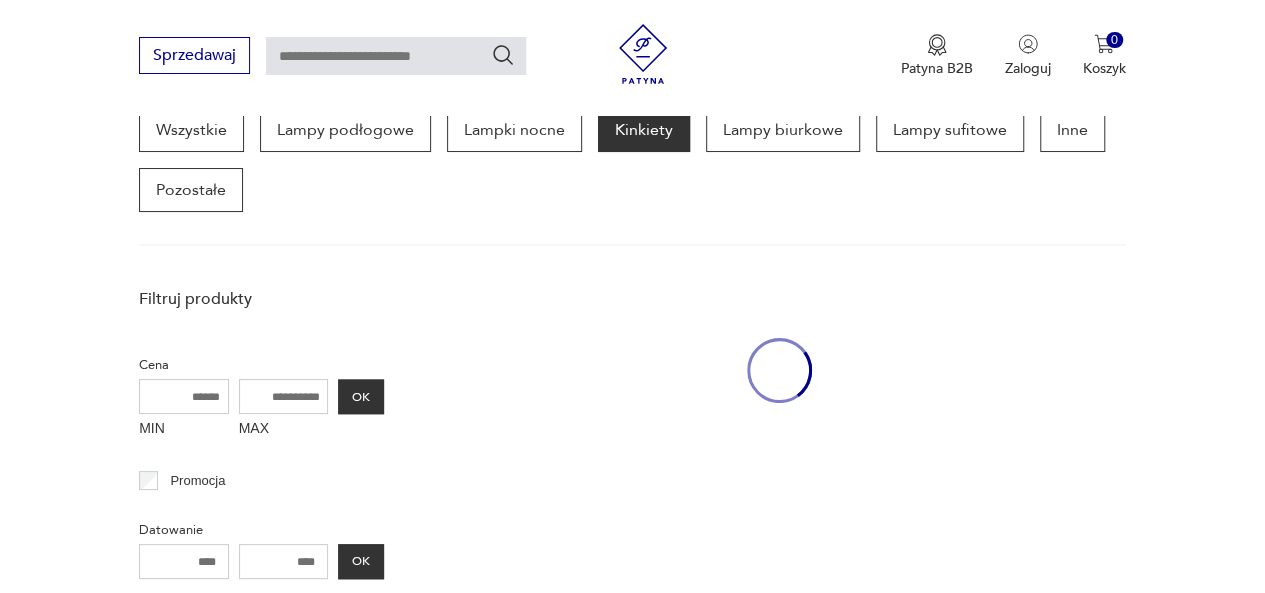 scroll, scrollTop: 530, scrollLeft: 0, axis: vertical 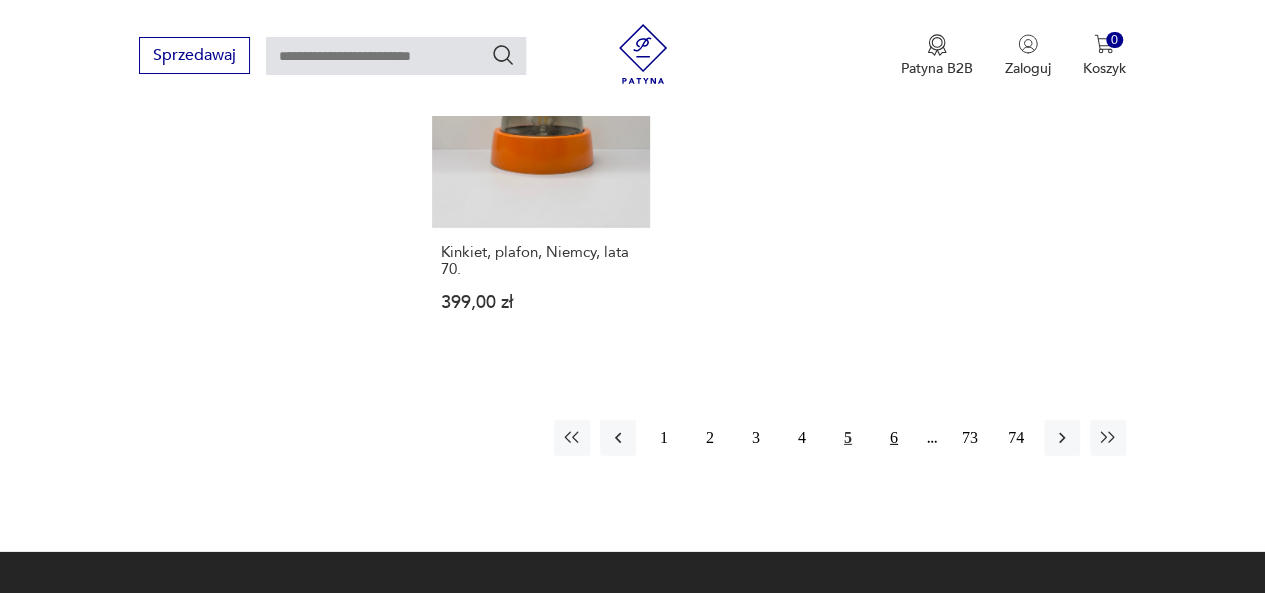 click on "6" at bounding box center [894, 438] 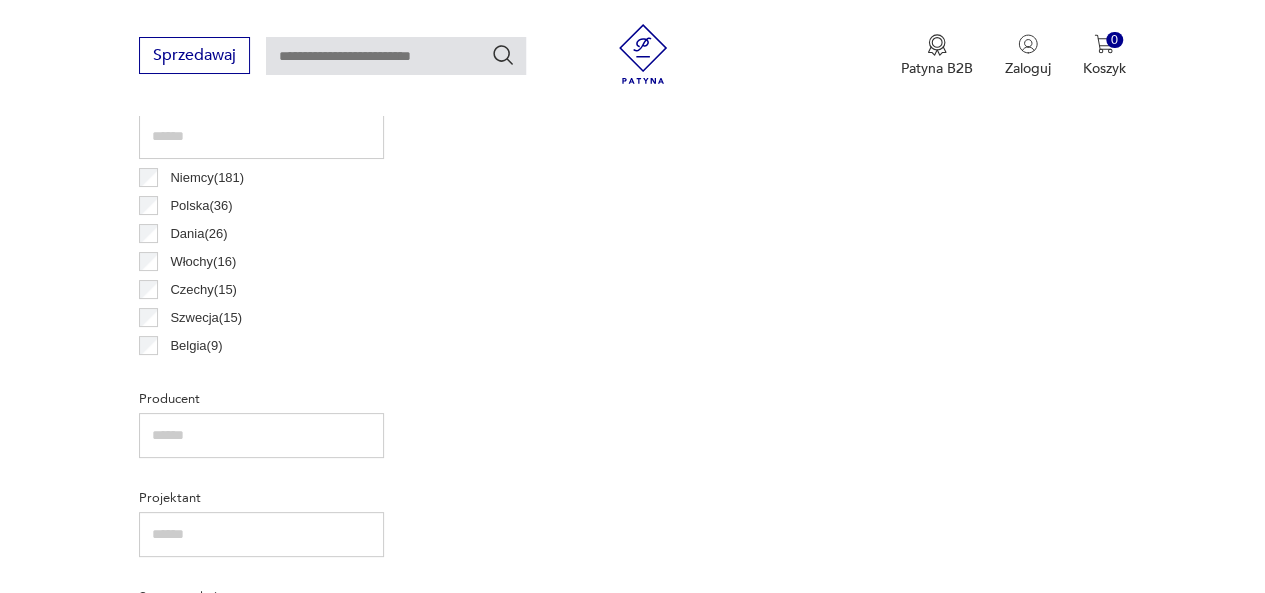 scroll, scrollTop: 530, scrollLeft: 0, axis: vertical 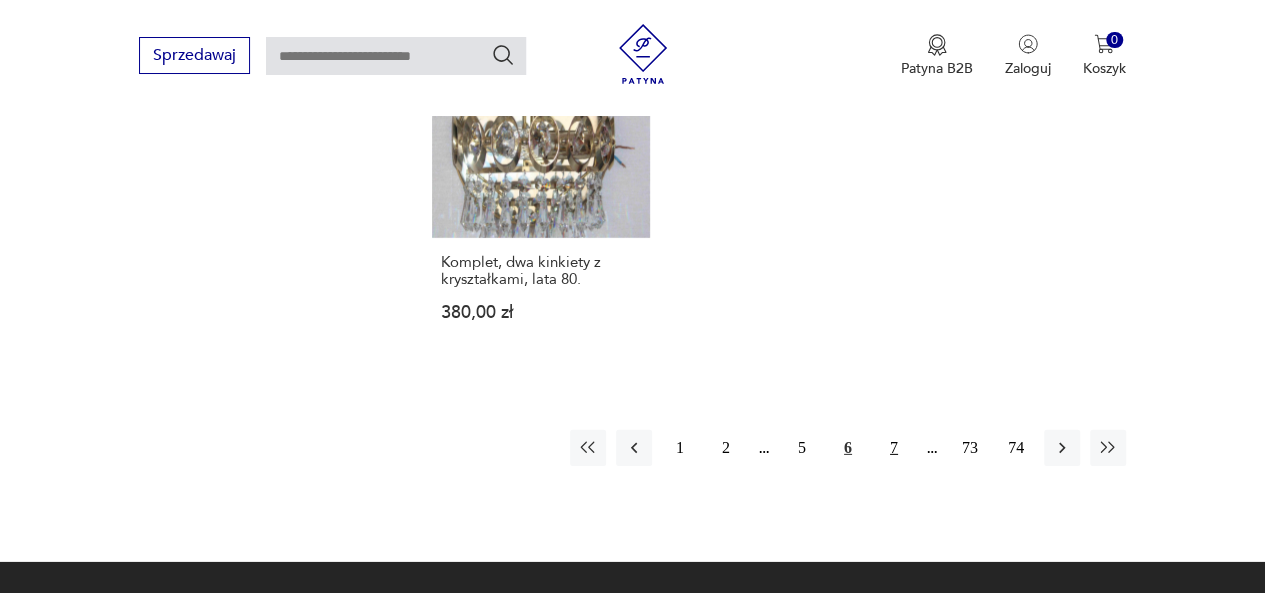 click on "7" at bounding box center [894, 448] 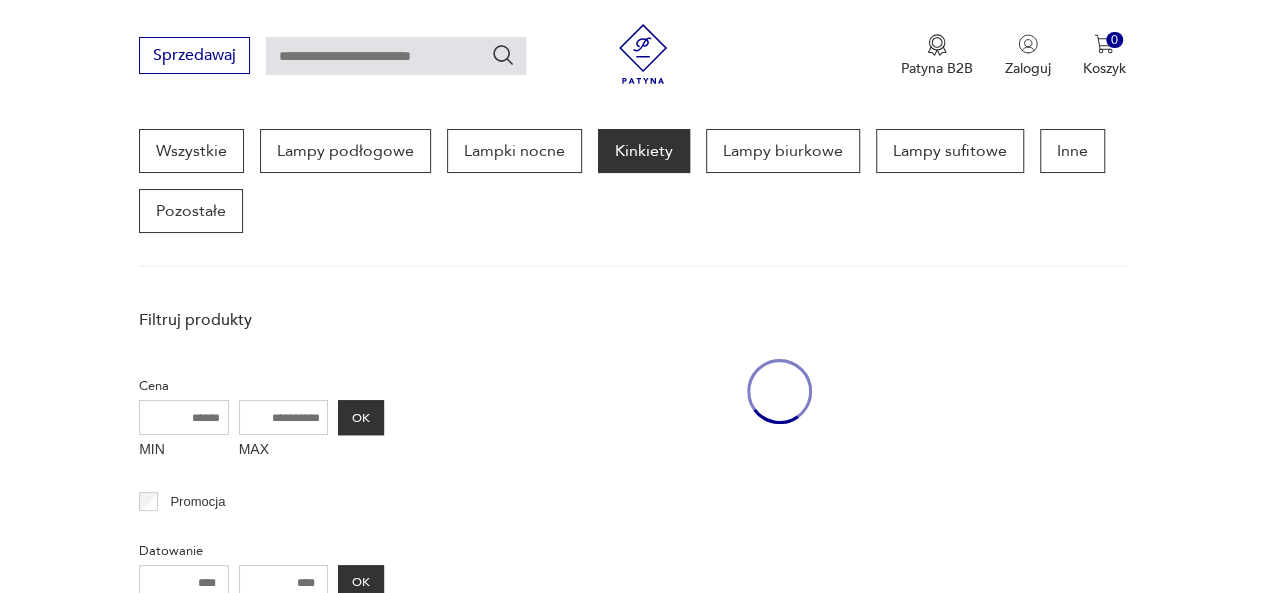 scroll, scrollTop: 530, scrollLeft: 0, axis: vertical 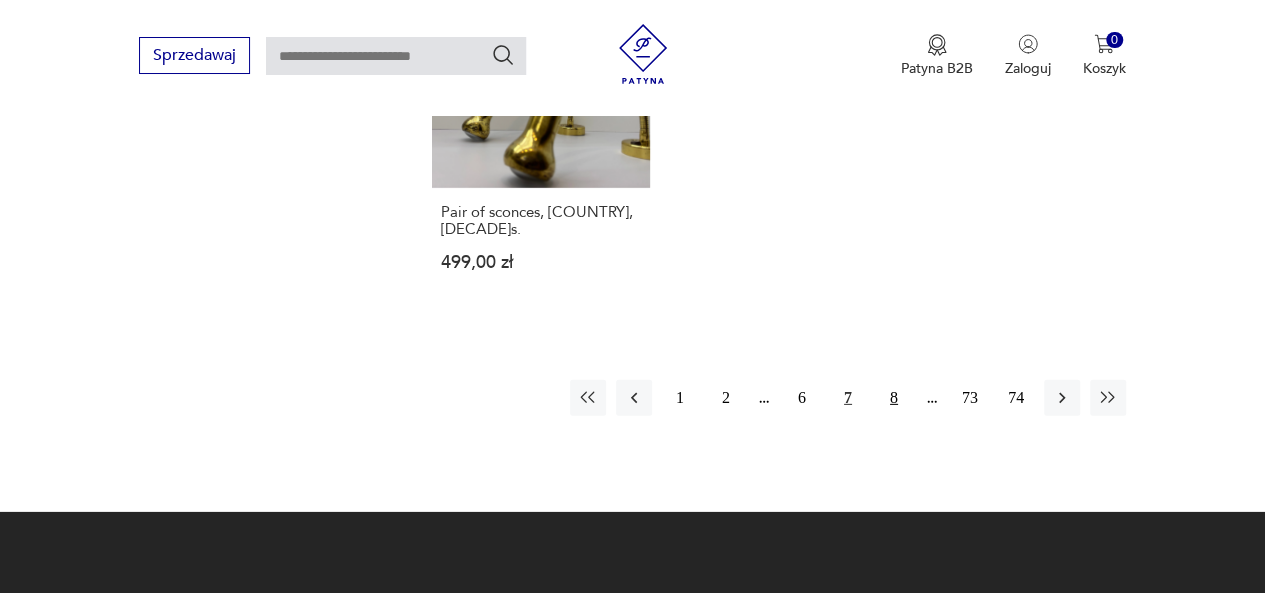 click on "8" at bounding box center [894, 398] 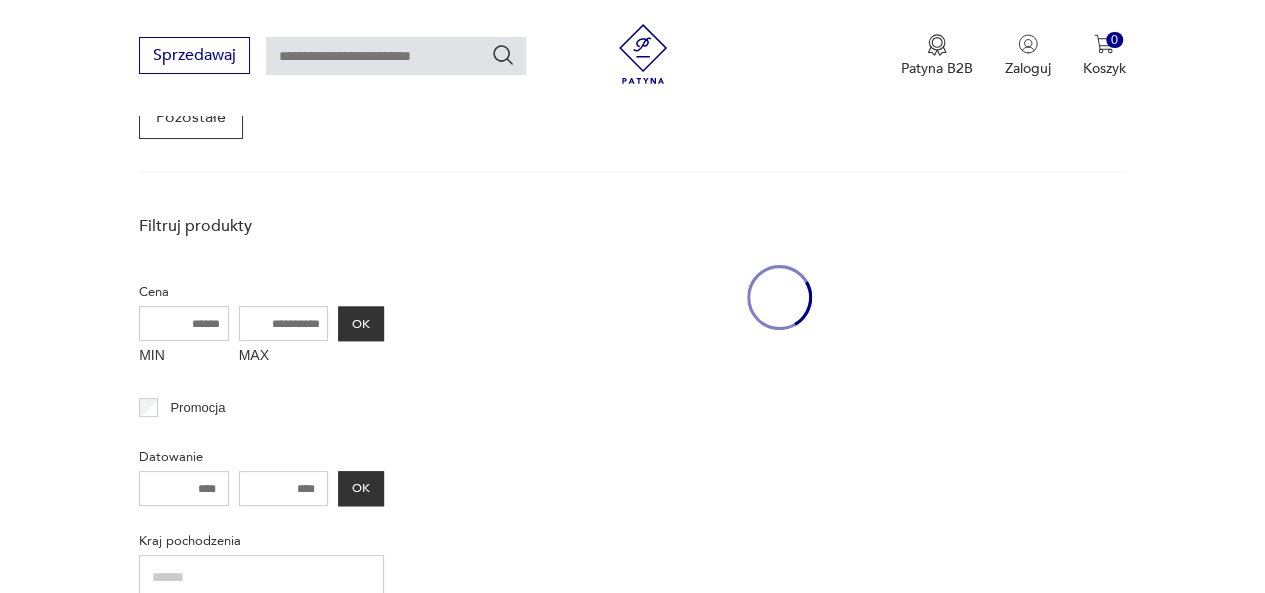 scroll, scrollTop: 530, scrollLeft: 0, axis: vertical 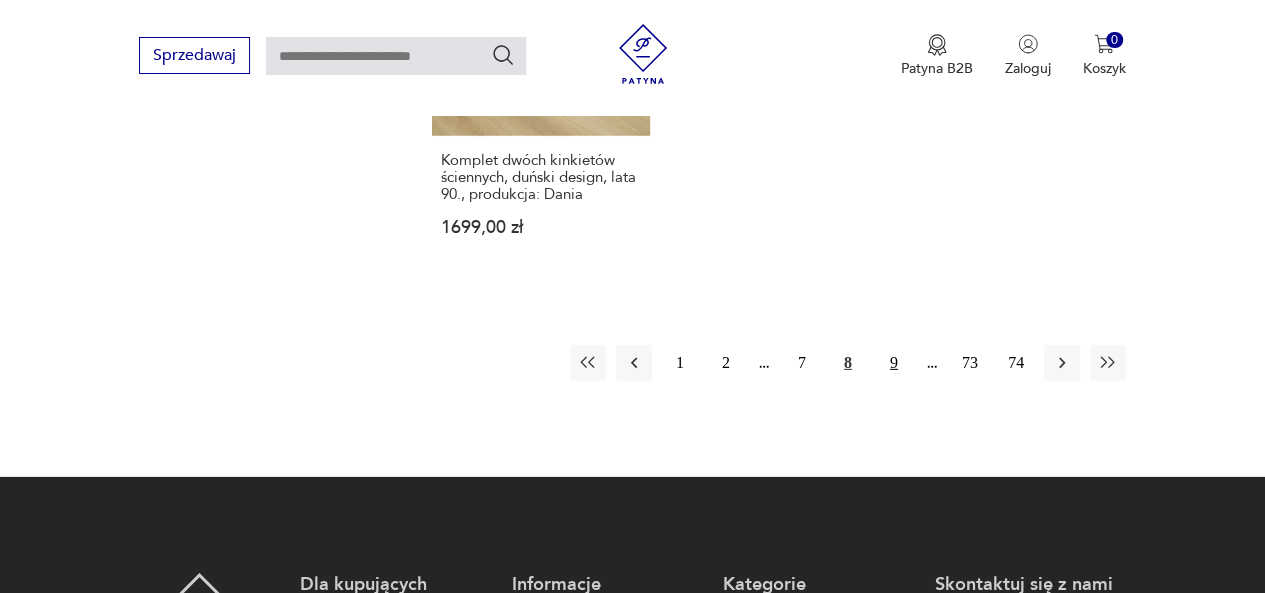 click on "9" at bounding box center (894, 363) 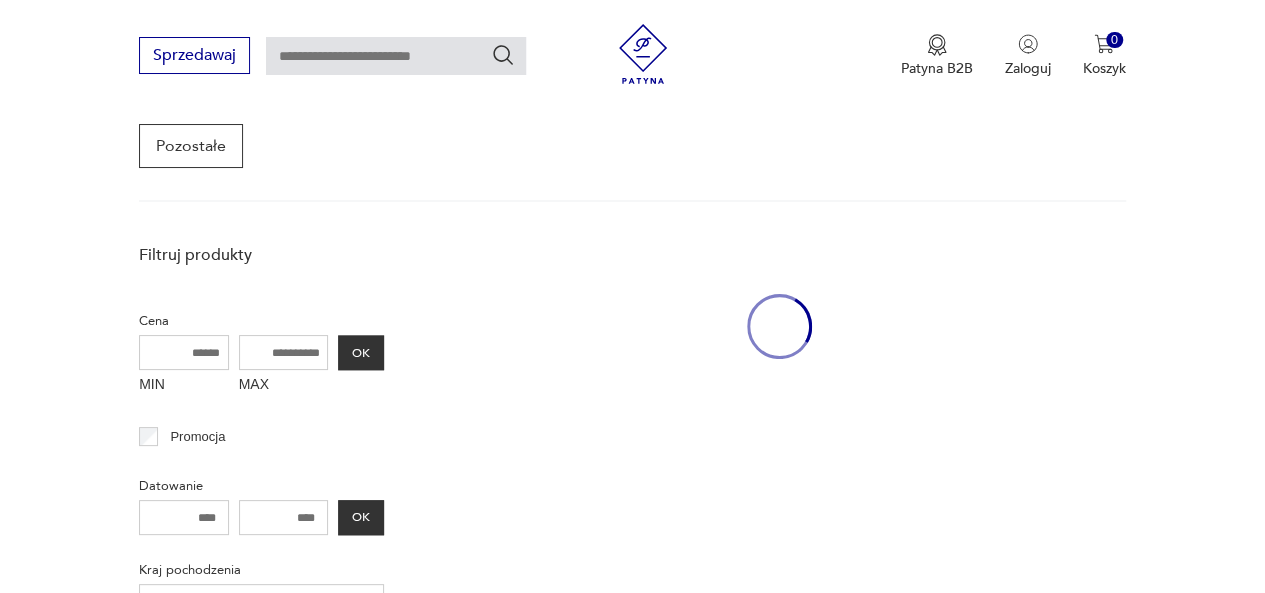scroll, scrollTop: 530, scrollLeft: 0, axis: vertical 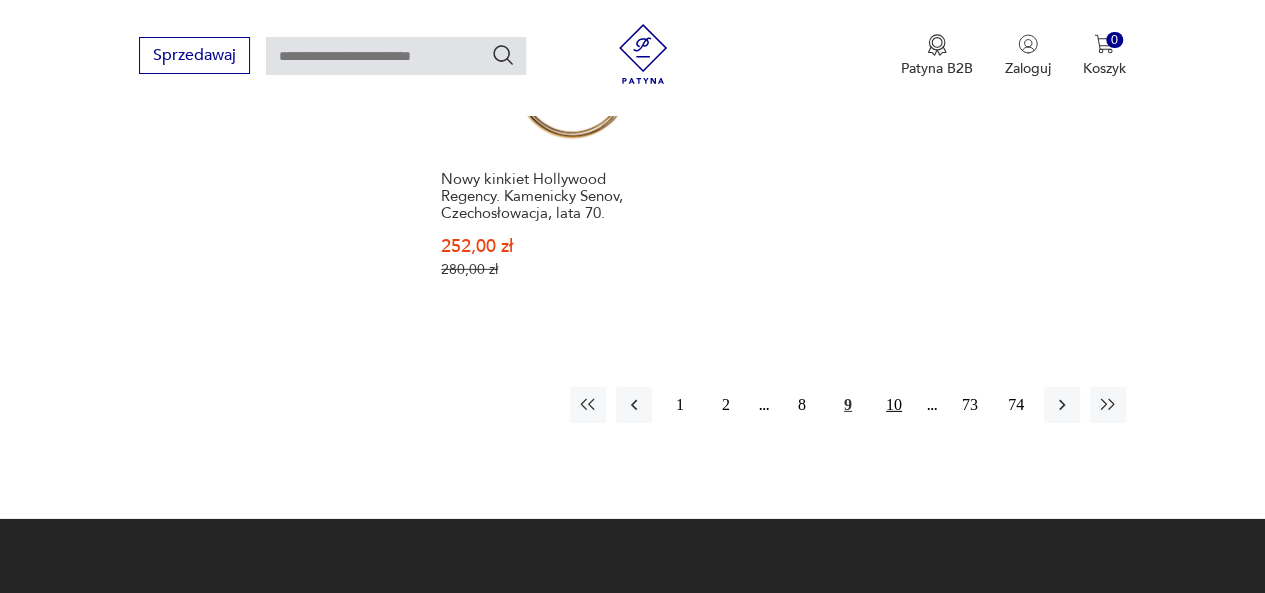 click on "10" at bounding box center [894, 405] 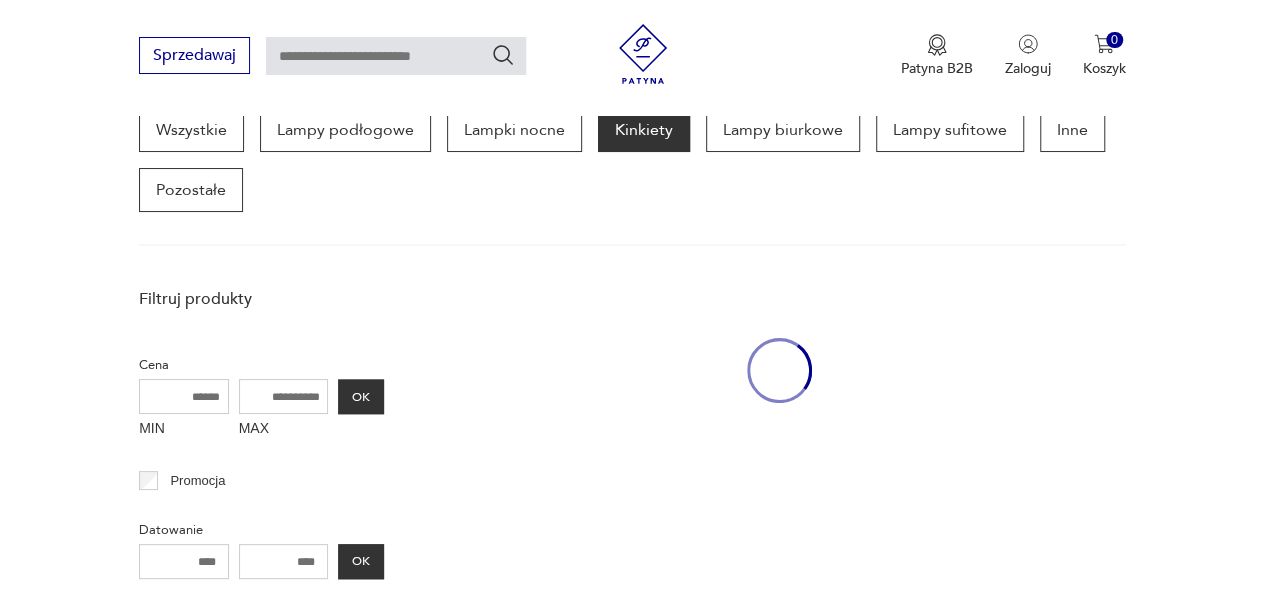 scroll, scrollTop: 530, scrollLeft: 0, axis: vertical 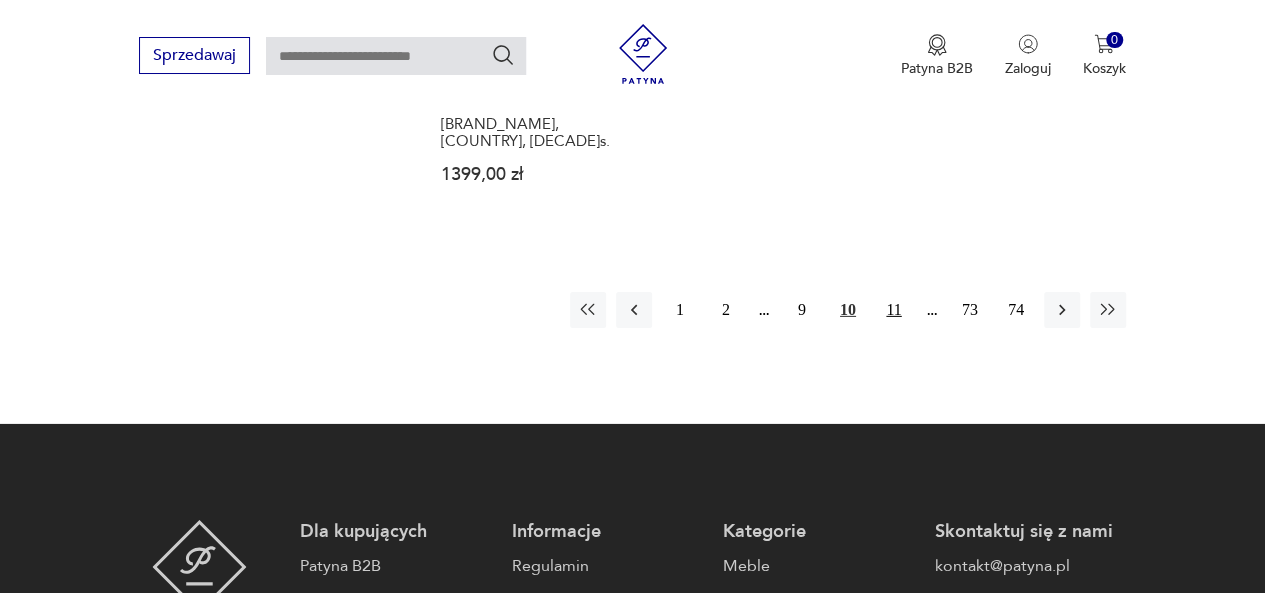 click on "11" at bounding box center (894, 310) 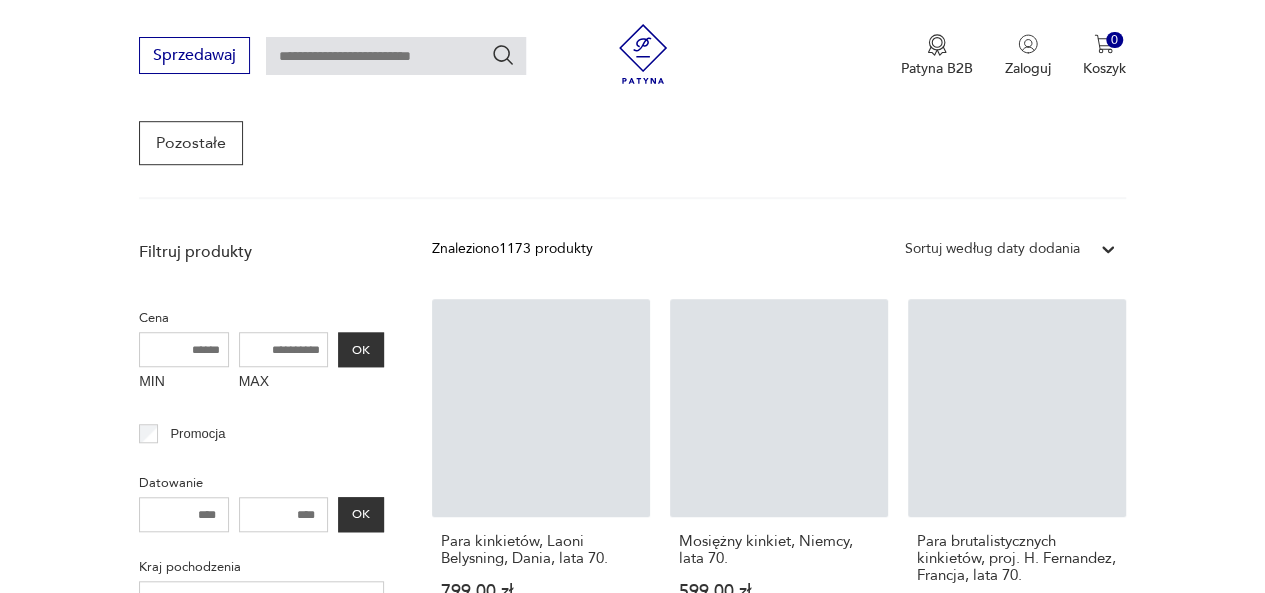 scroll, scrollTop: 530, scrollLeft: 0, axis: vertical 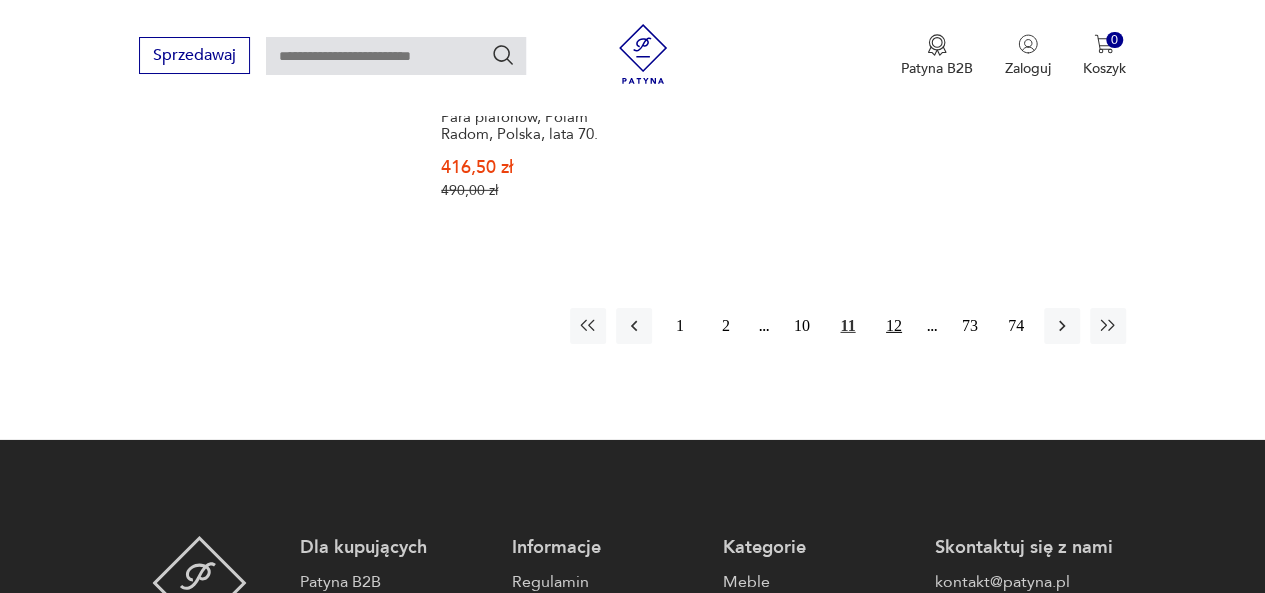 click on "12" at bounding box center (894, 326) 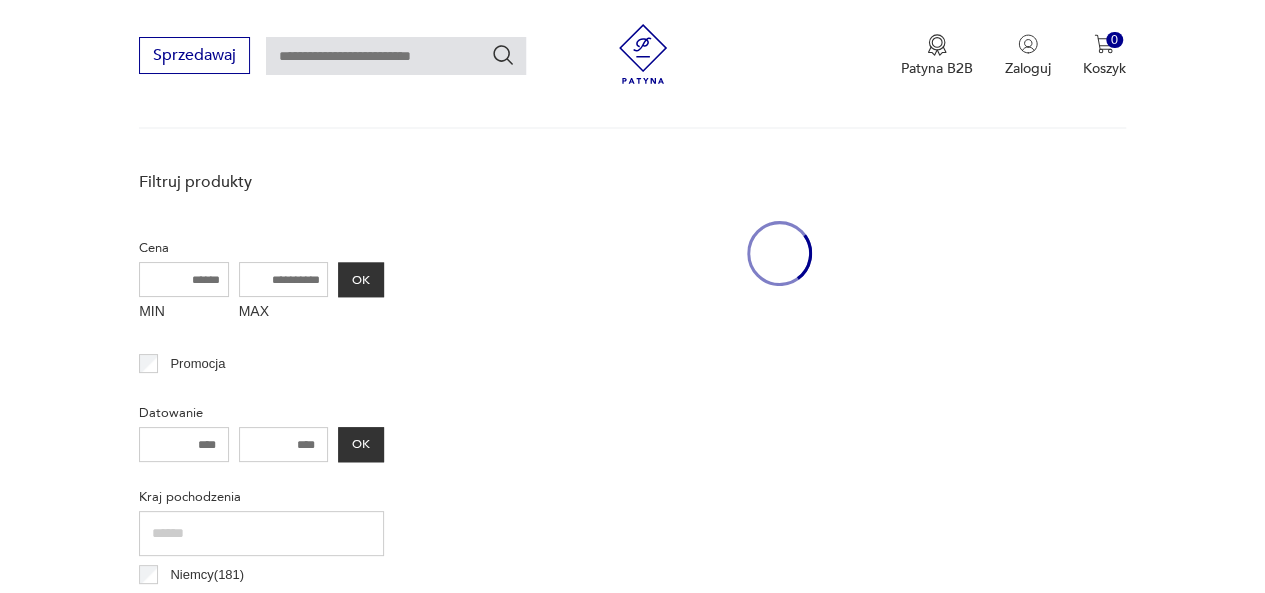 scroll, scrollTop: 530, scrollLeft: 0, axis: vertical 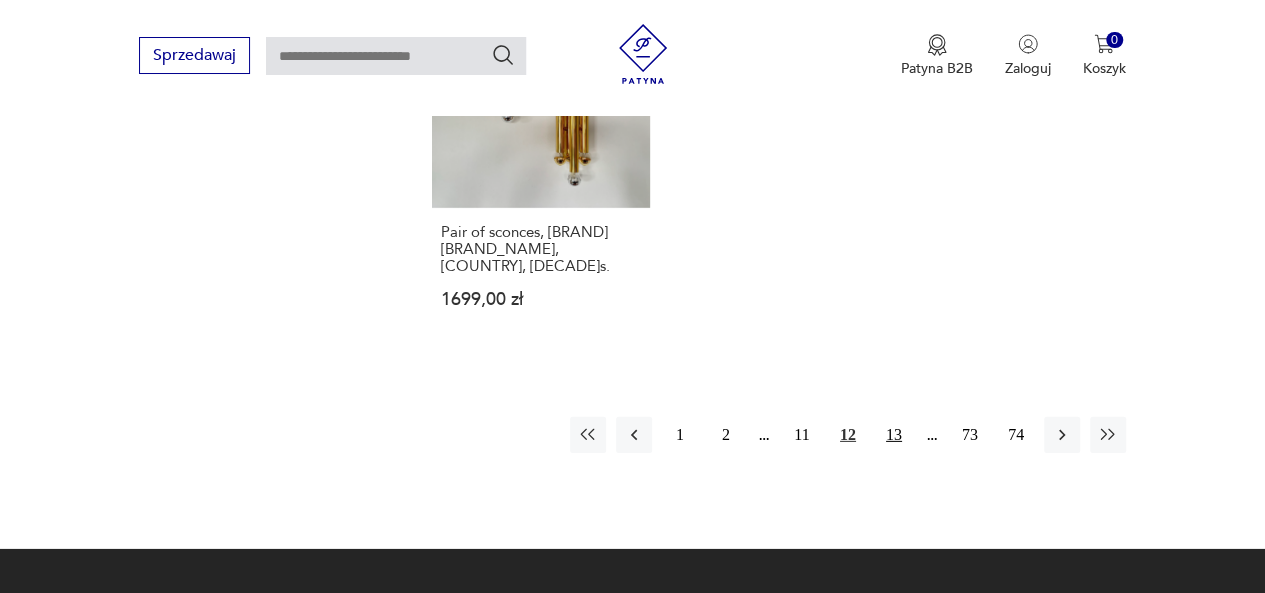 click on "13" at bounding box center [894, 435] 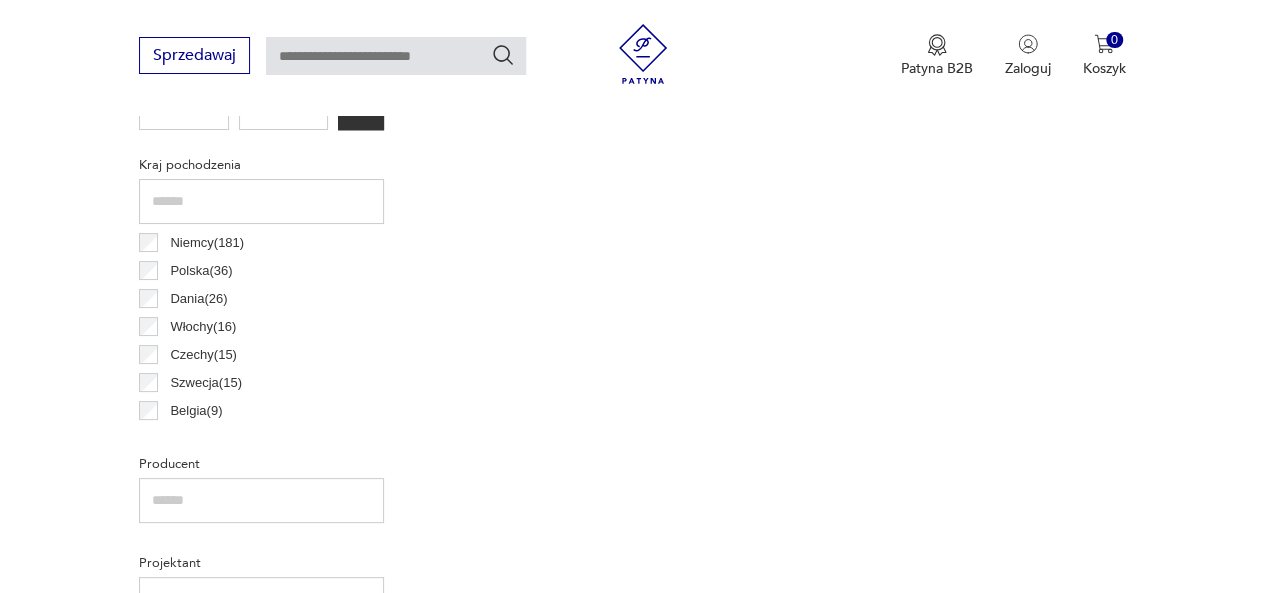 scroll, scrollTop: 530, scrollLeft: 0, axis: vertical 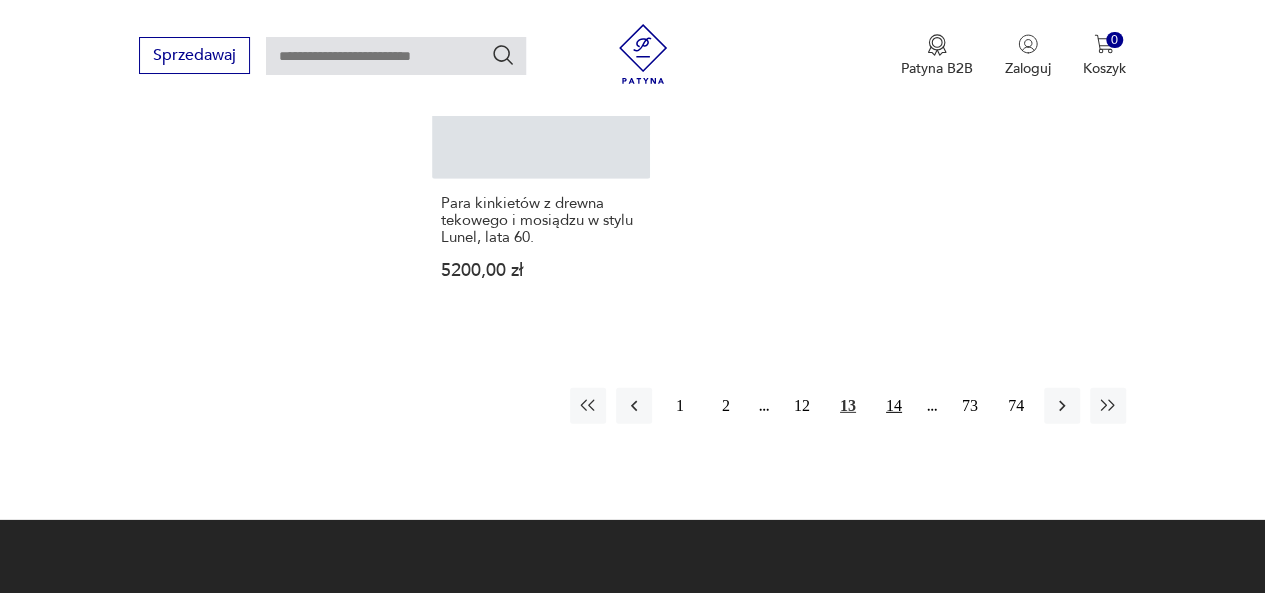 click on "14" at bounding box center [894, 406] 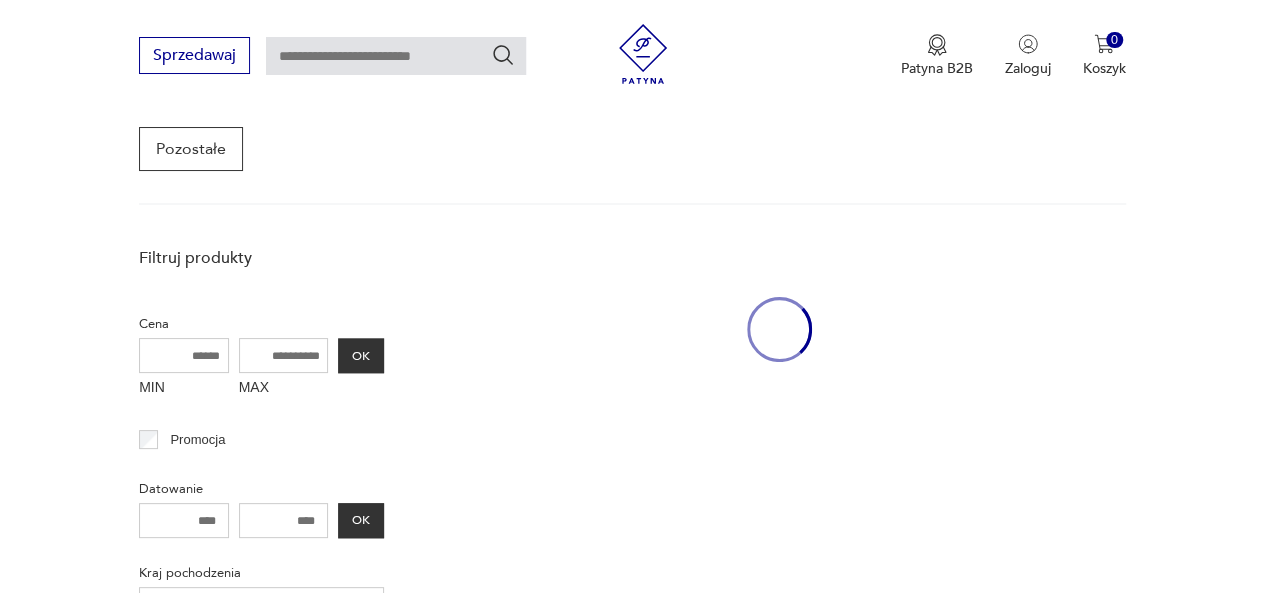 scroll, scrollTop: 530, scrollLeft: 0, axis: vertical 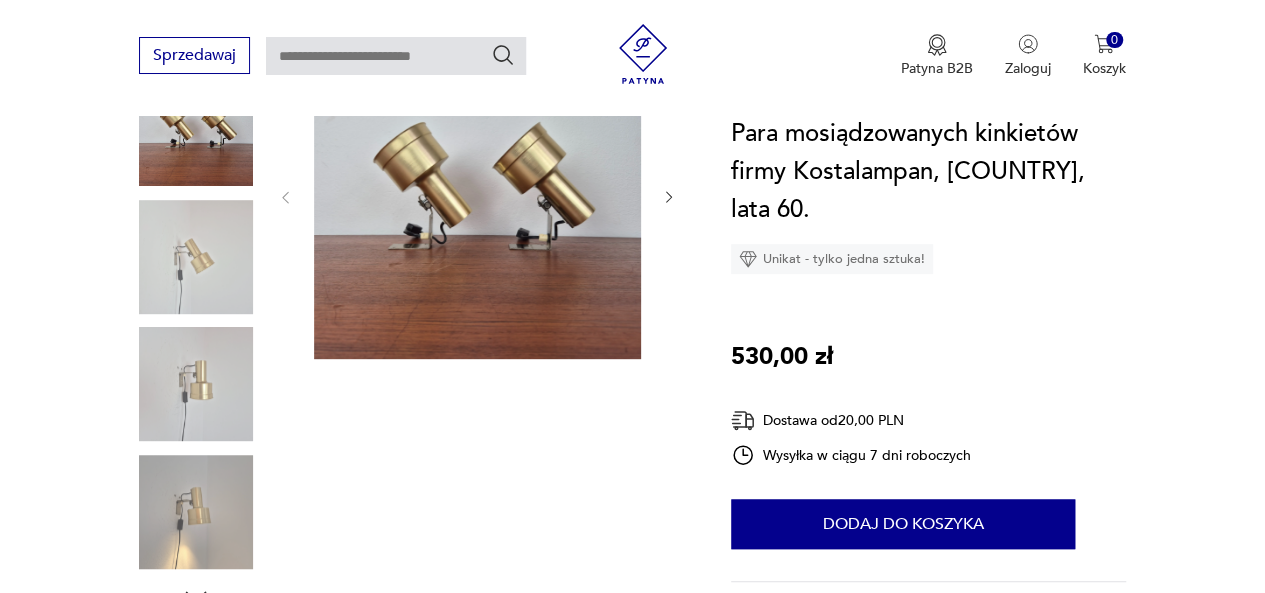 click at bounding box center [196, 384] 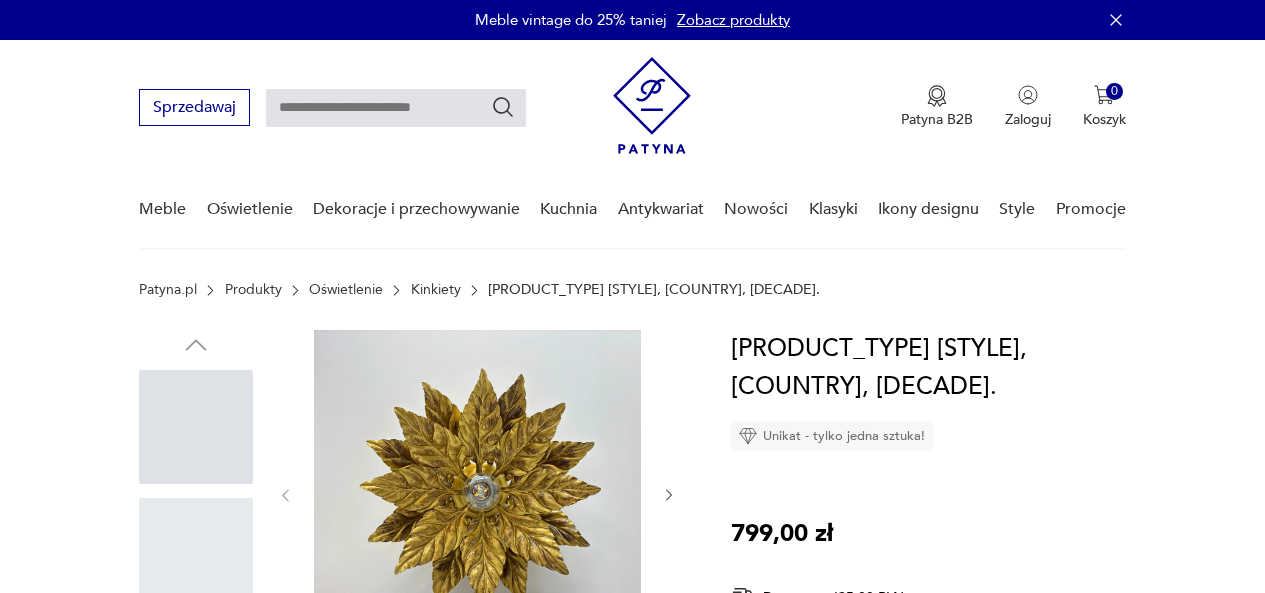 scroll, scrollTop: 0, scrollLeft: 0, axis: both 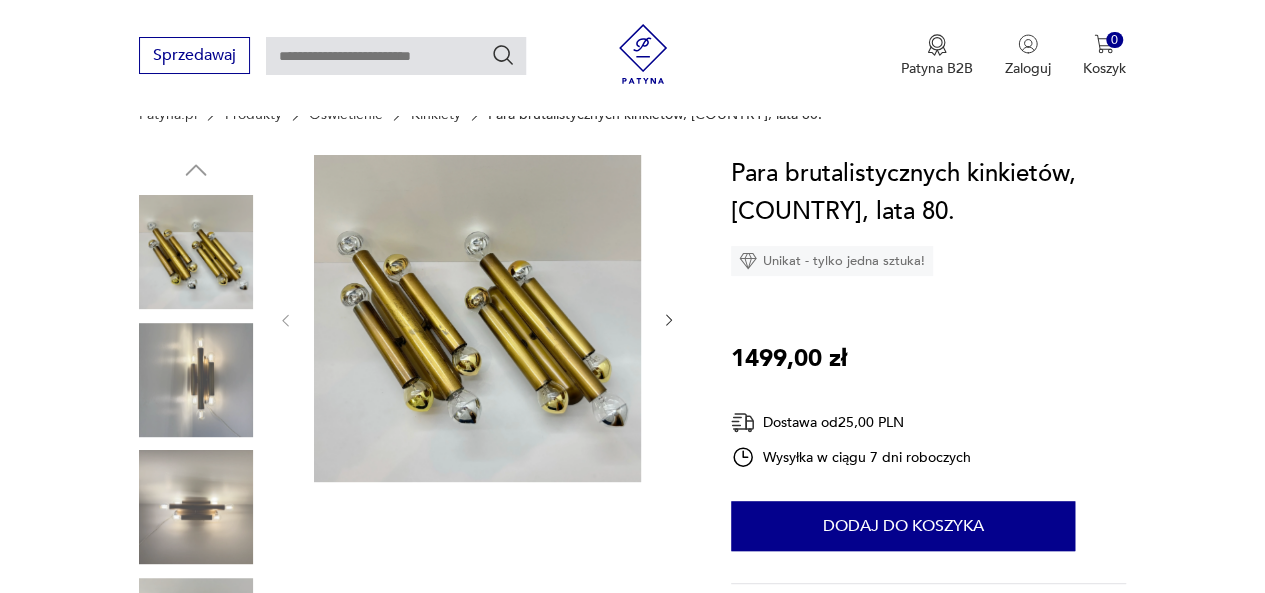 click at bounding box center [477, 318] 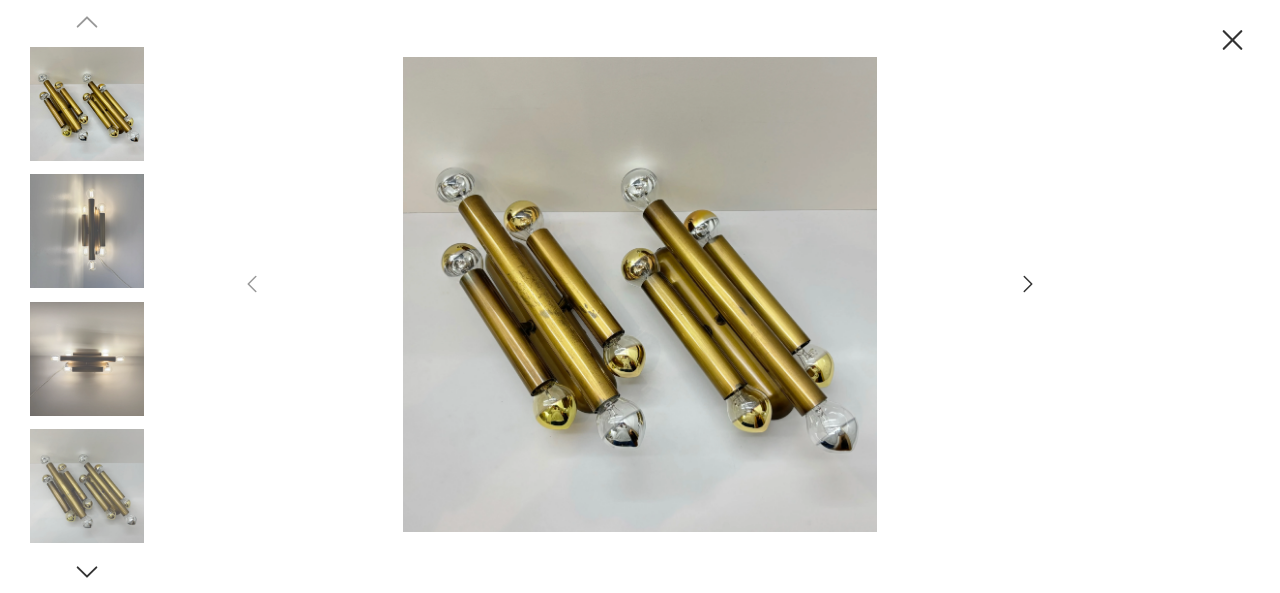 click 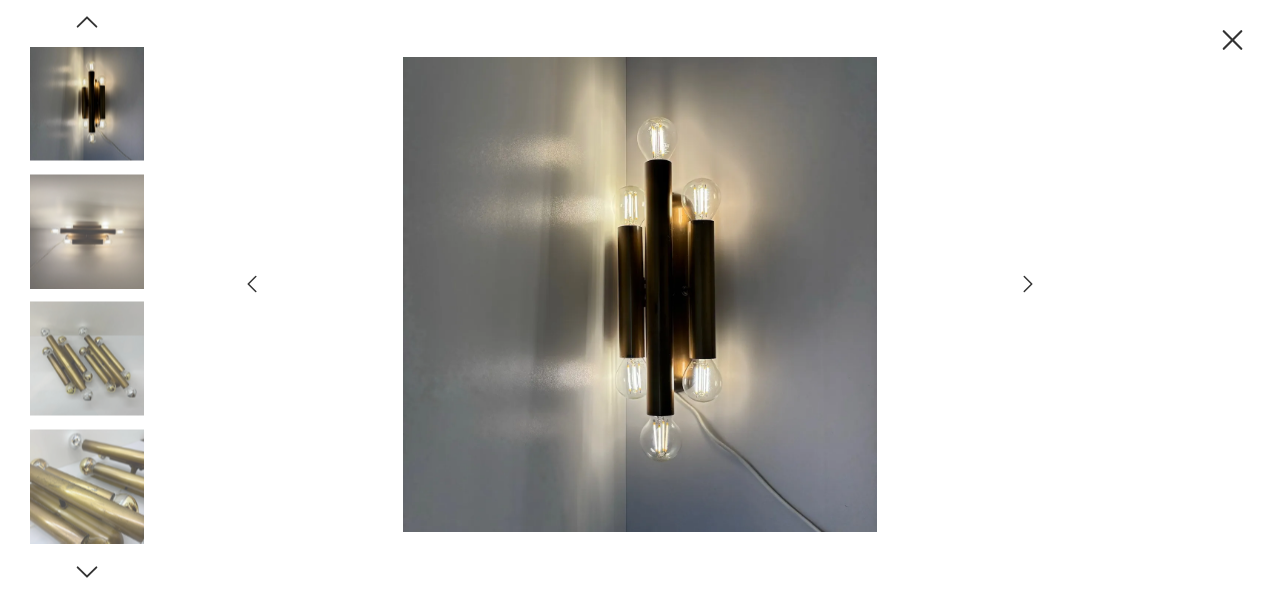 click 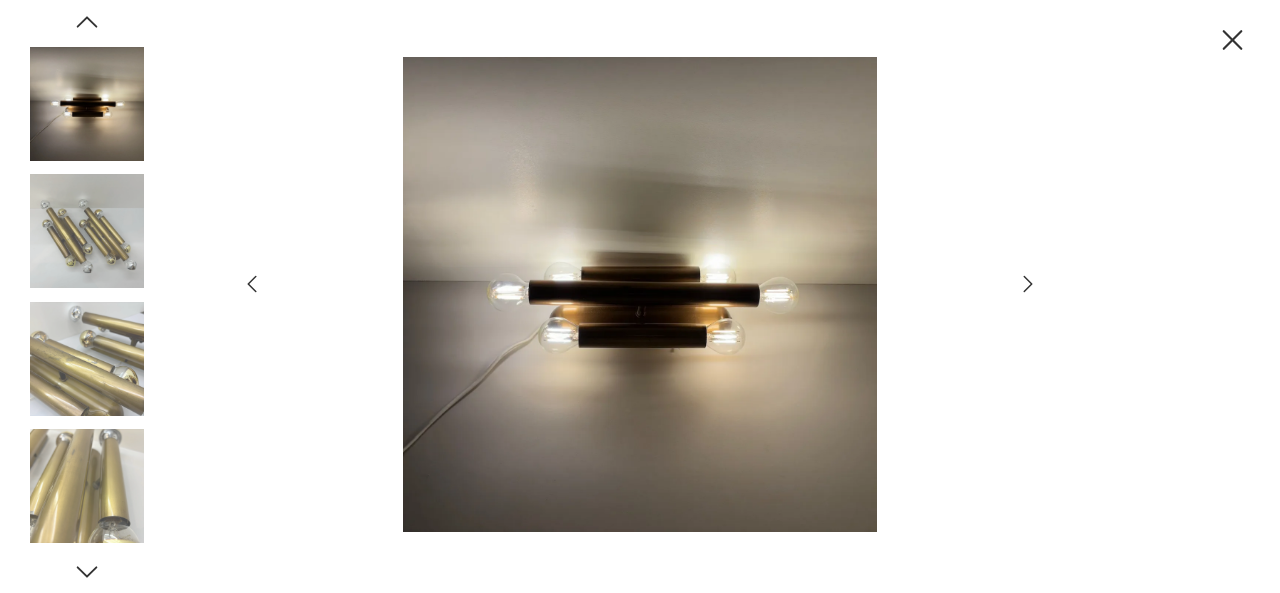 click 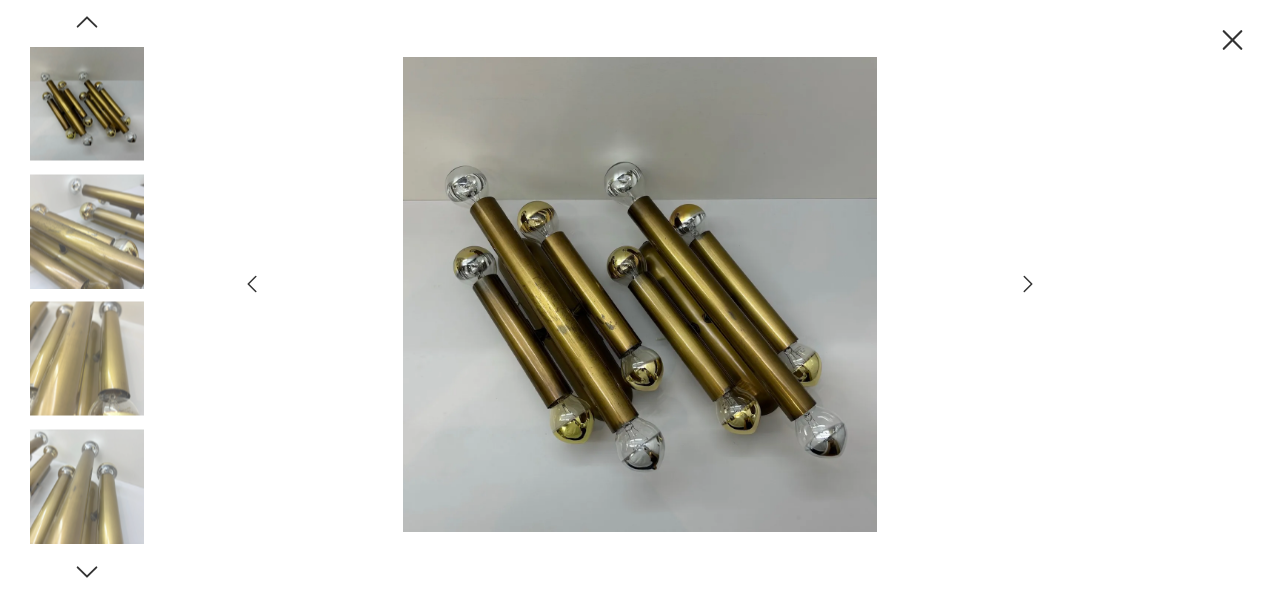 click at bounding box center [87, 486] 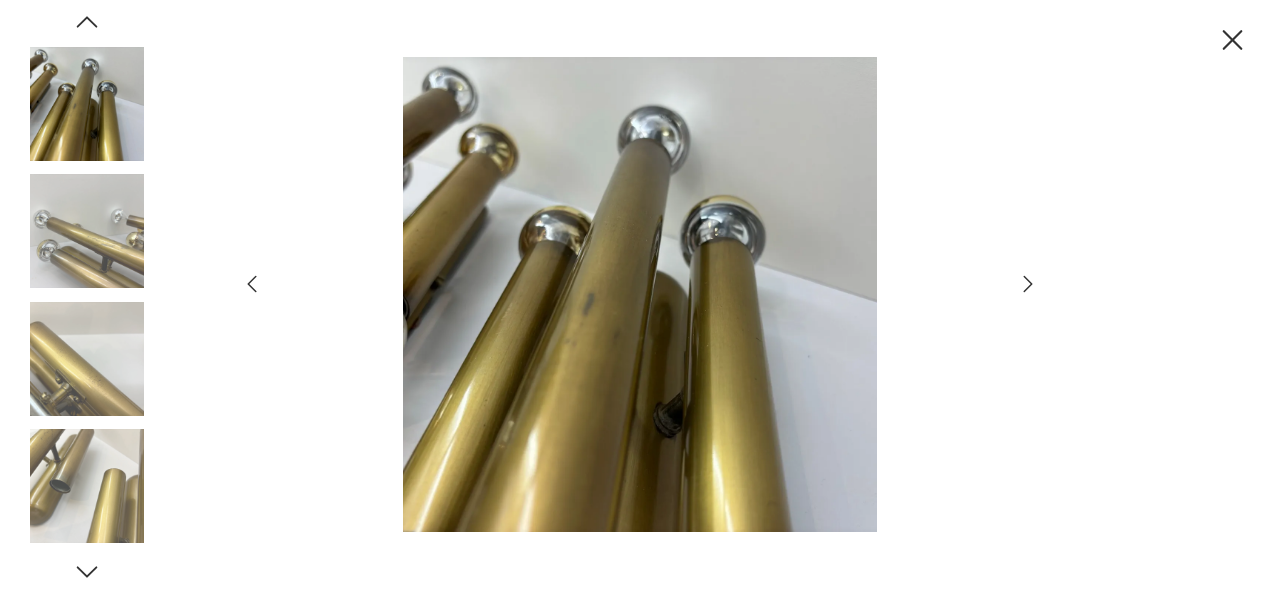 click at bounding box center [87, 231] 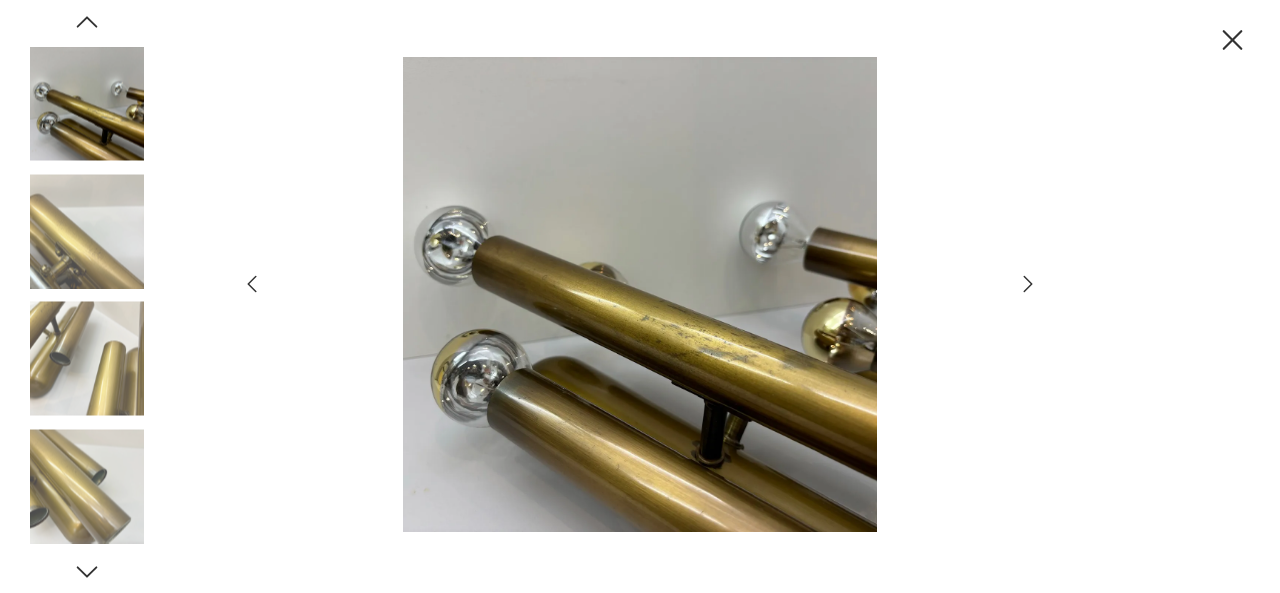click at bounding box center [87, 231] 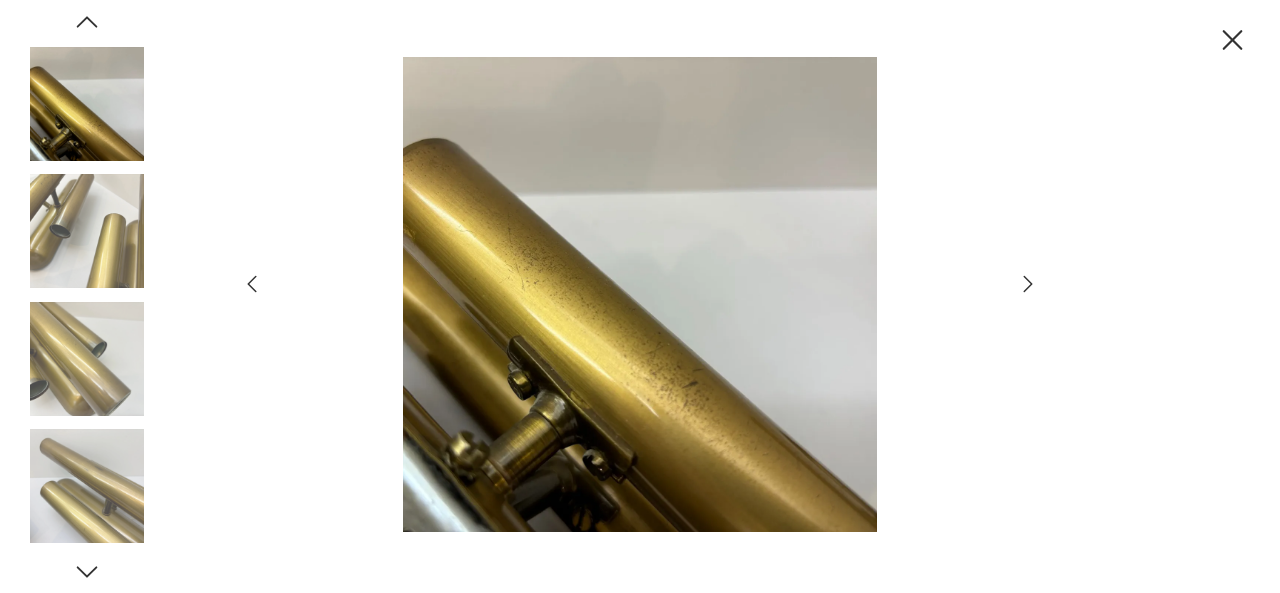 click 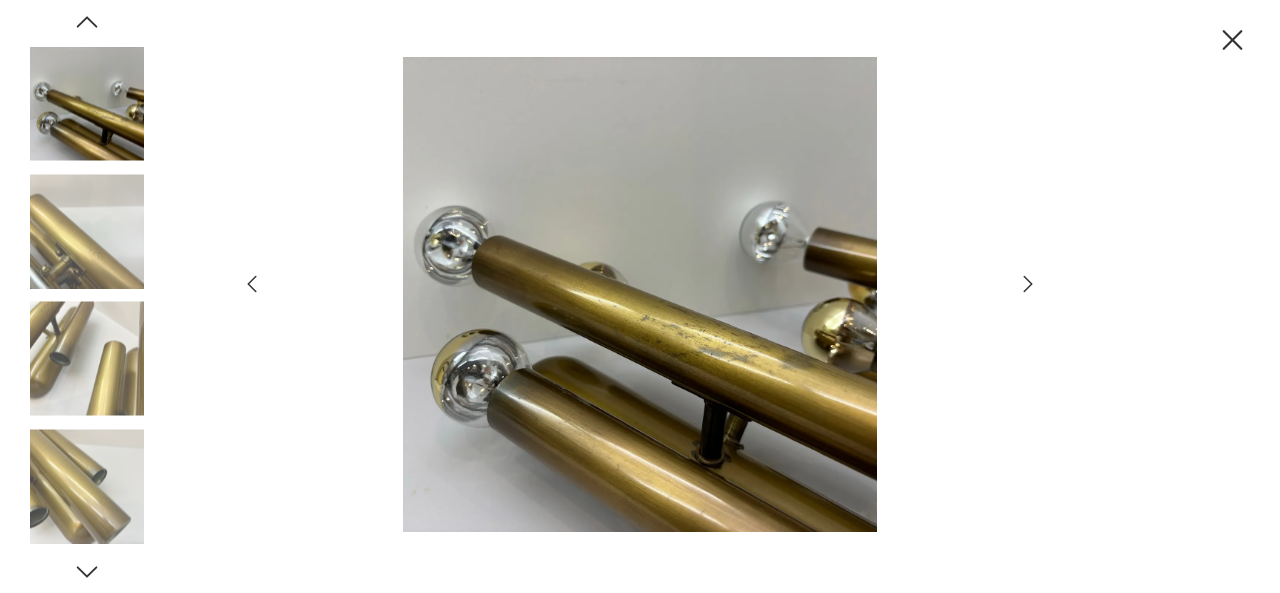 click 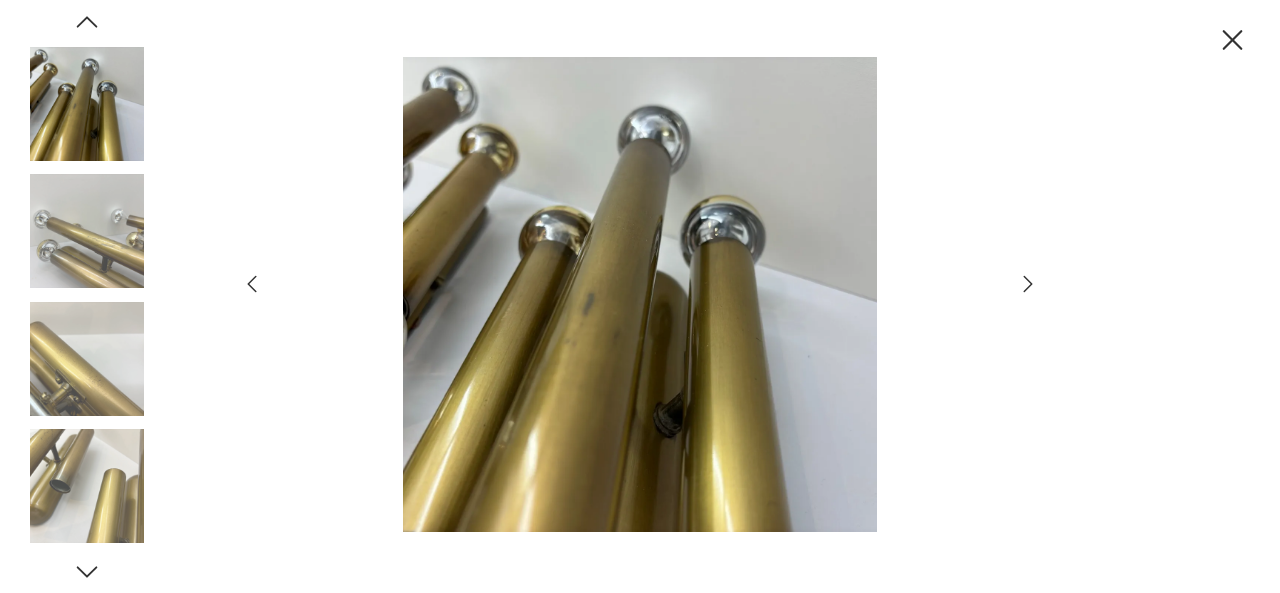 click 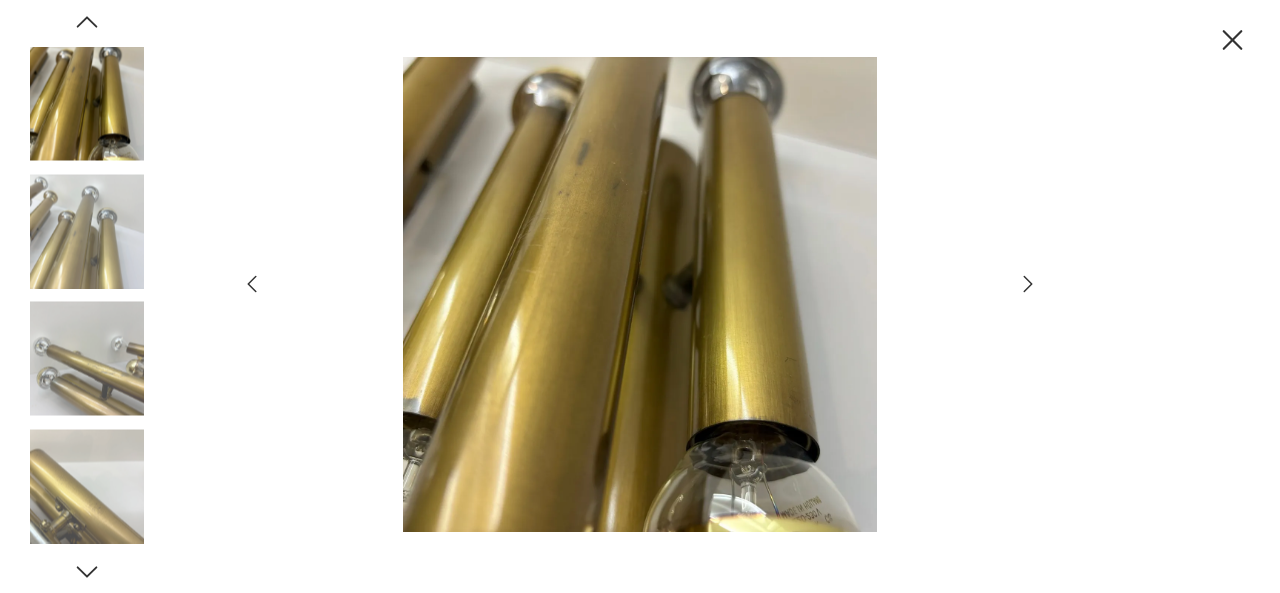 click 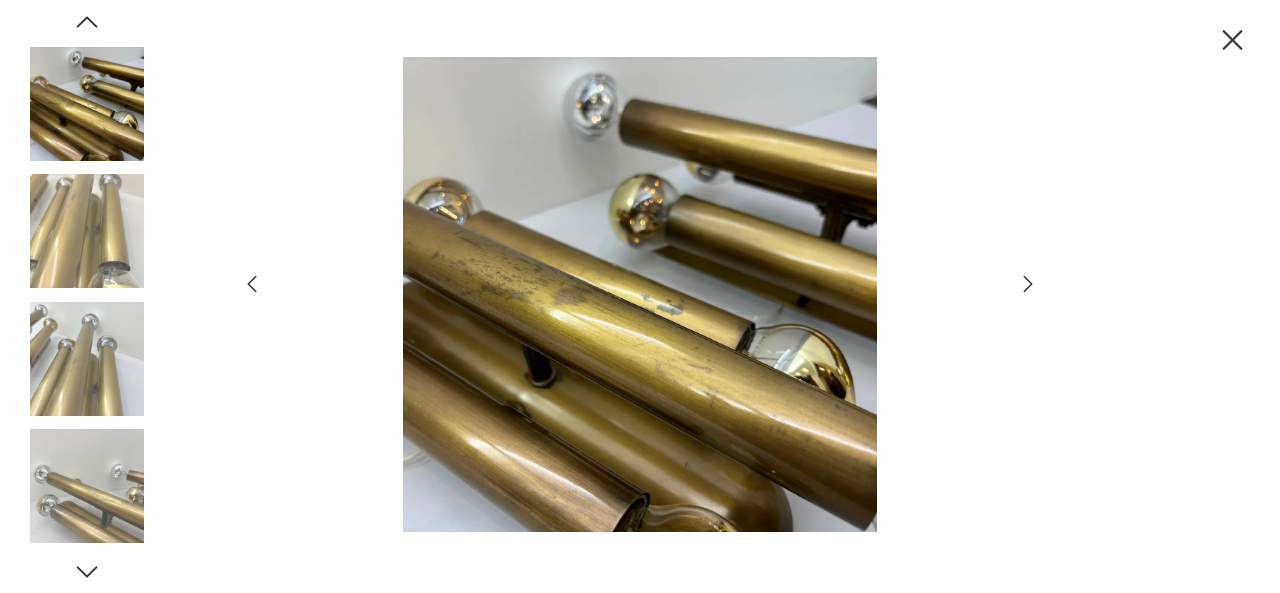 click 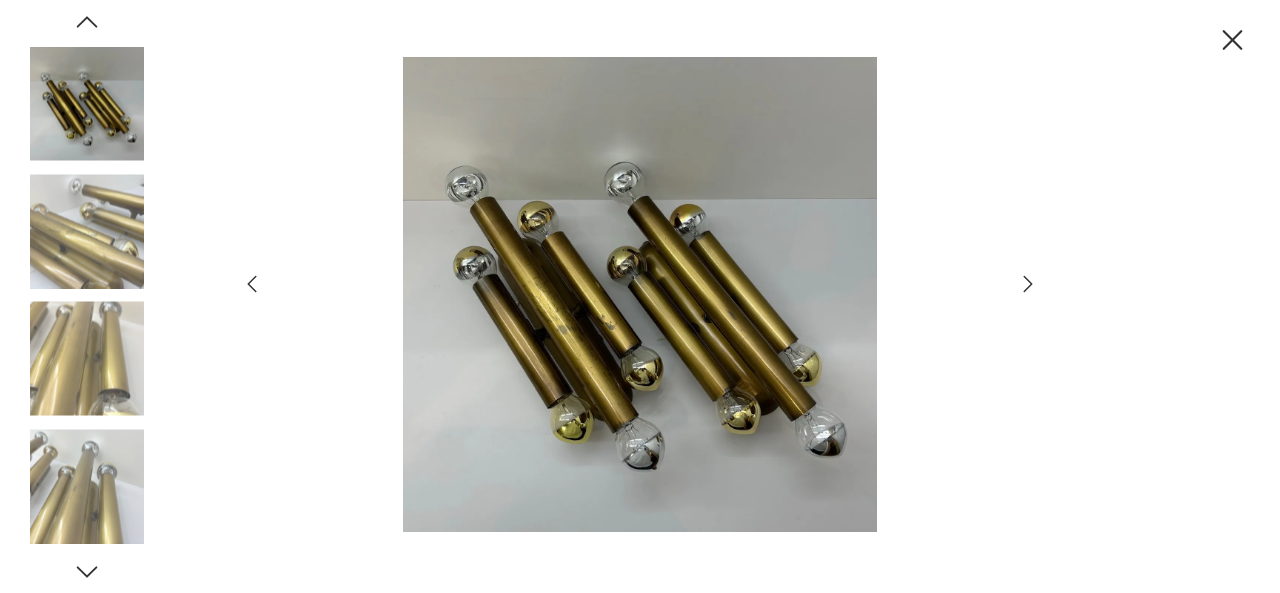 click at bounding box center [87, 104] 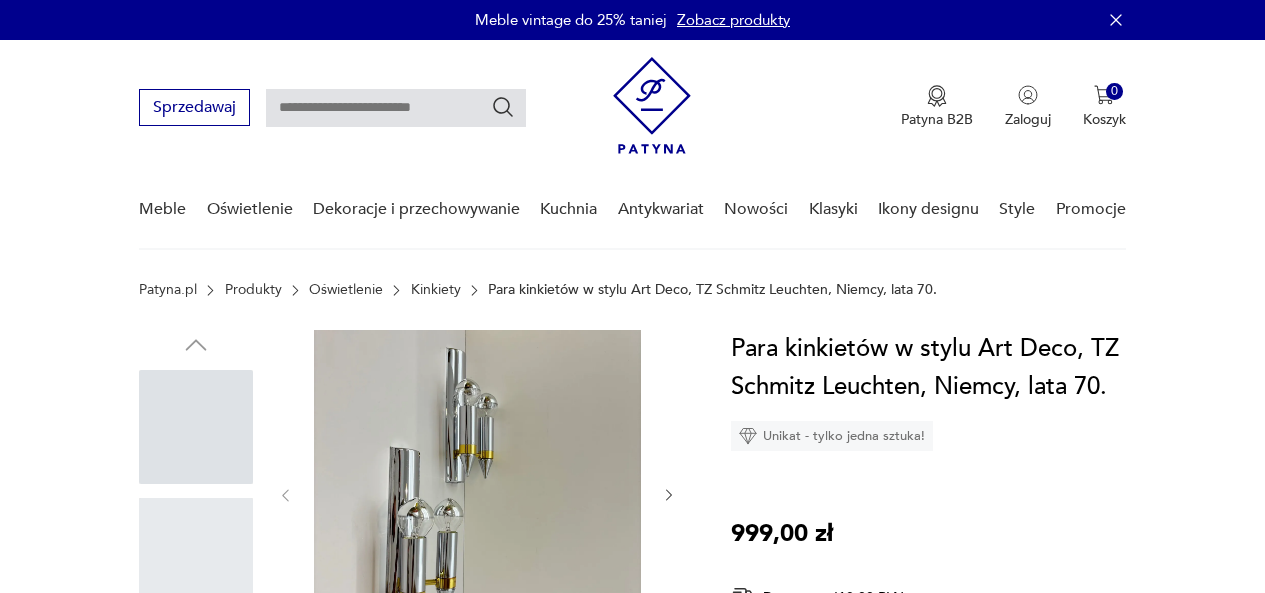 scroll, scrollTop: 0, scrollLeft: 0, axis: both 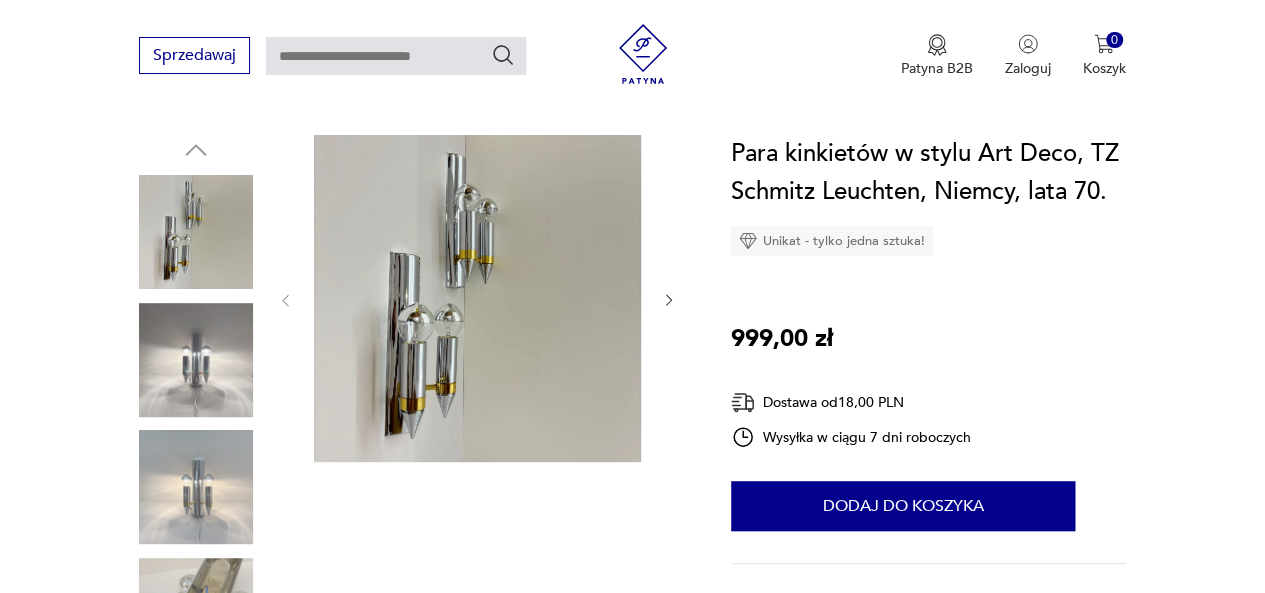 click at bounding box center [196, 360] 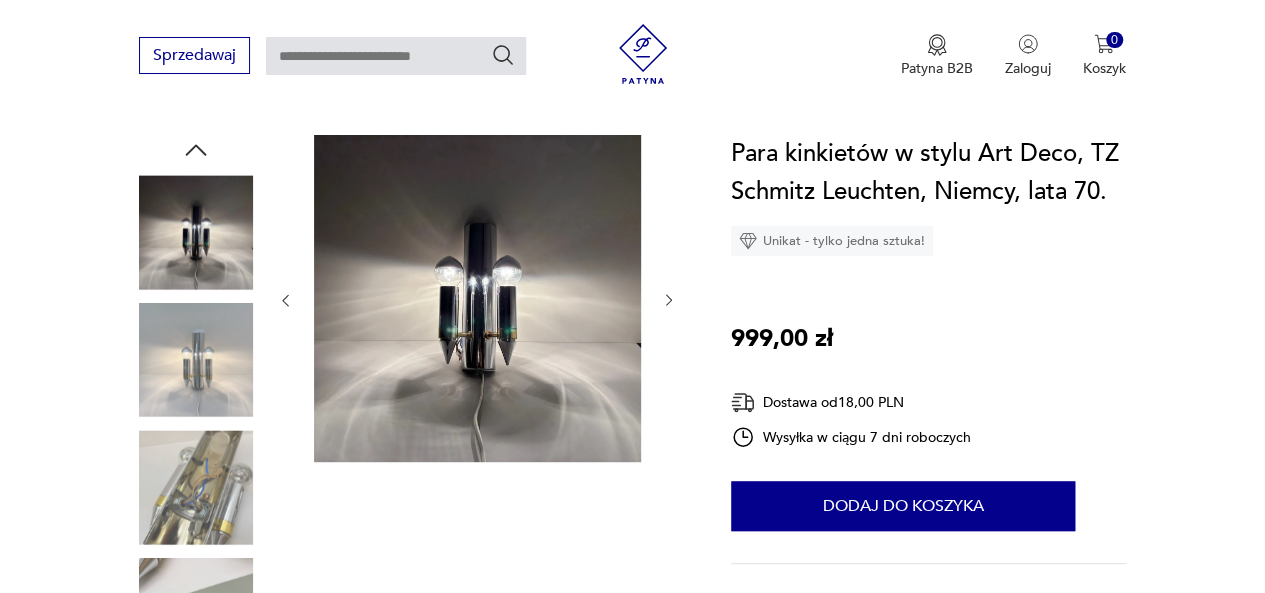 click at bounding box center [196, 487] 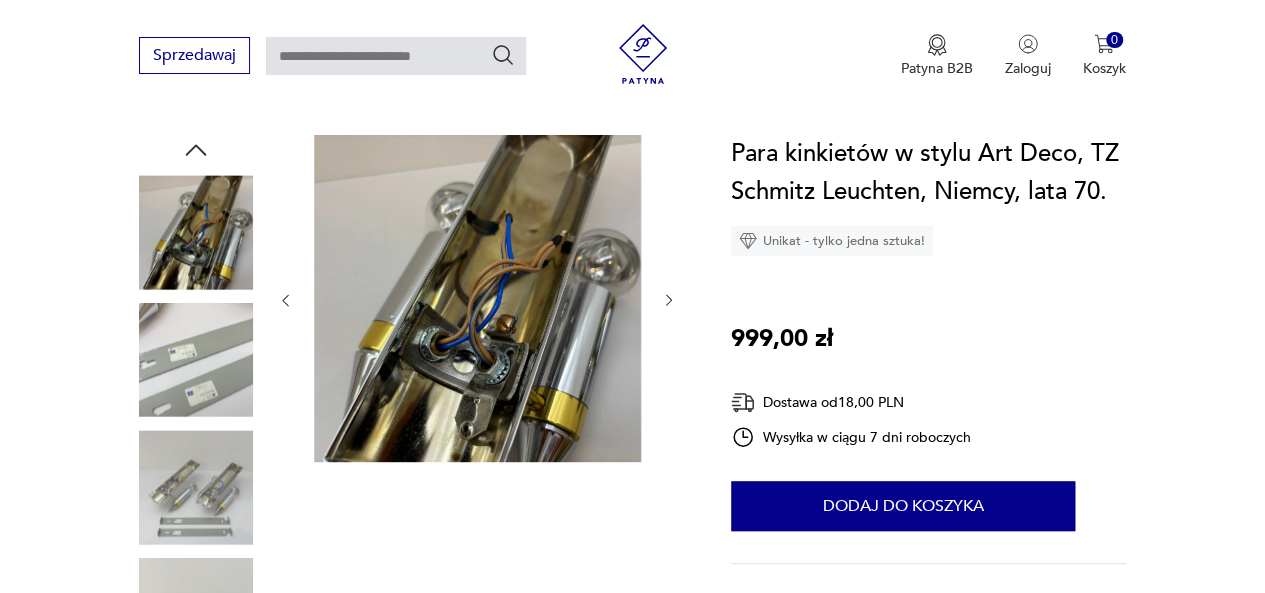 click at bounding box center (196, 487) 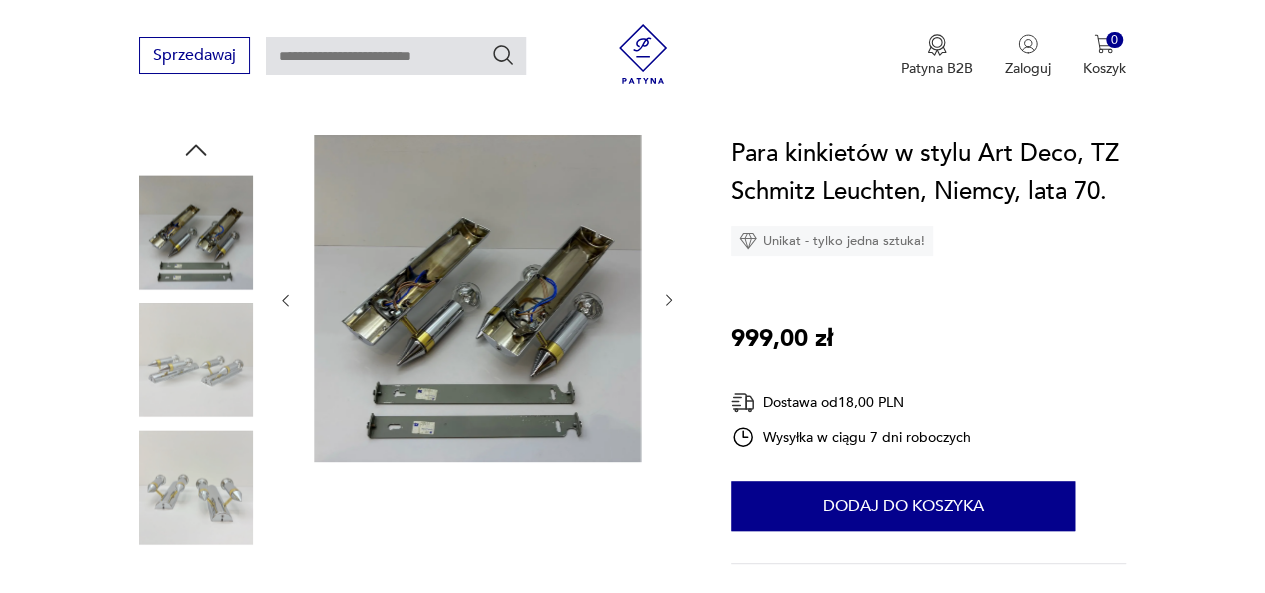 click at bounding box center (196, 487) 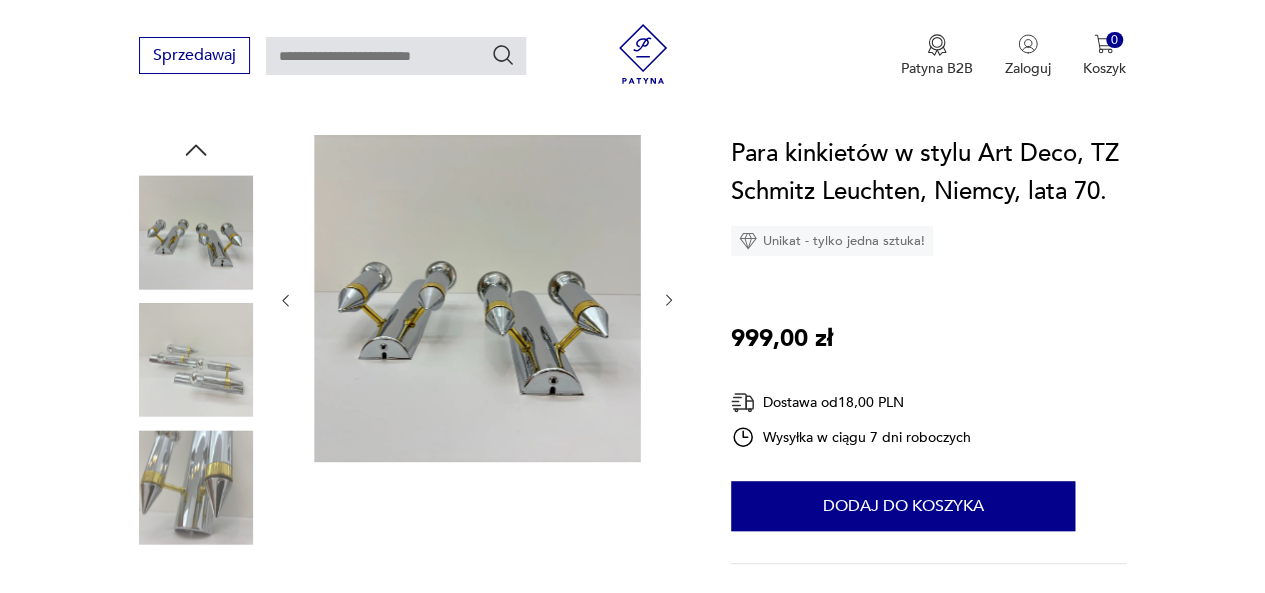 click at bounding box center (196, 360) 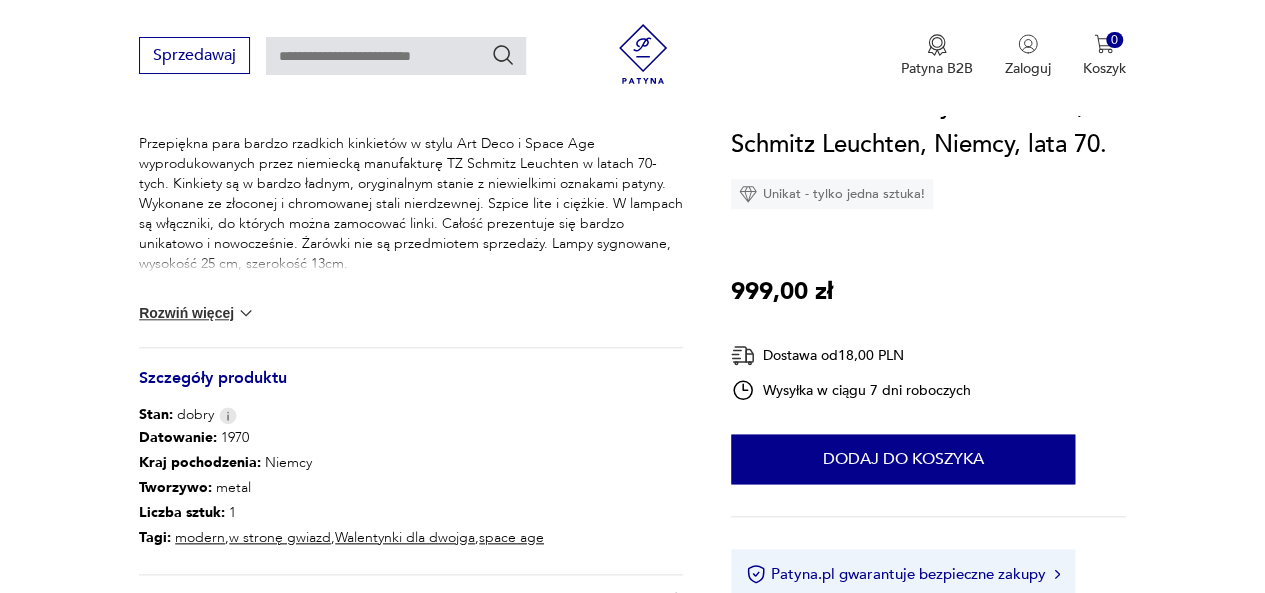 scroll, scrollTop: 869, scrollLeft: 0, axis: vertical 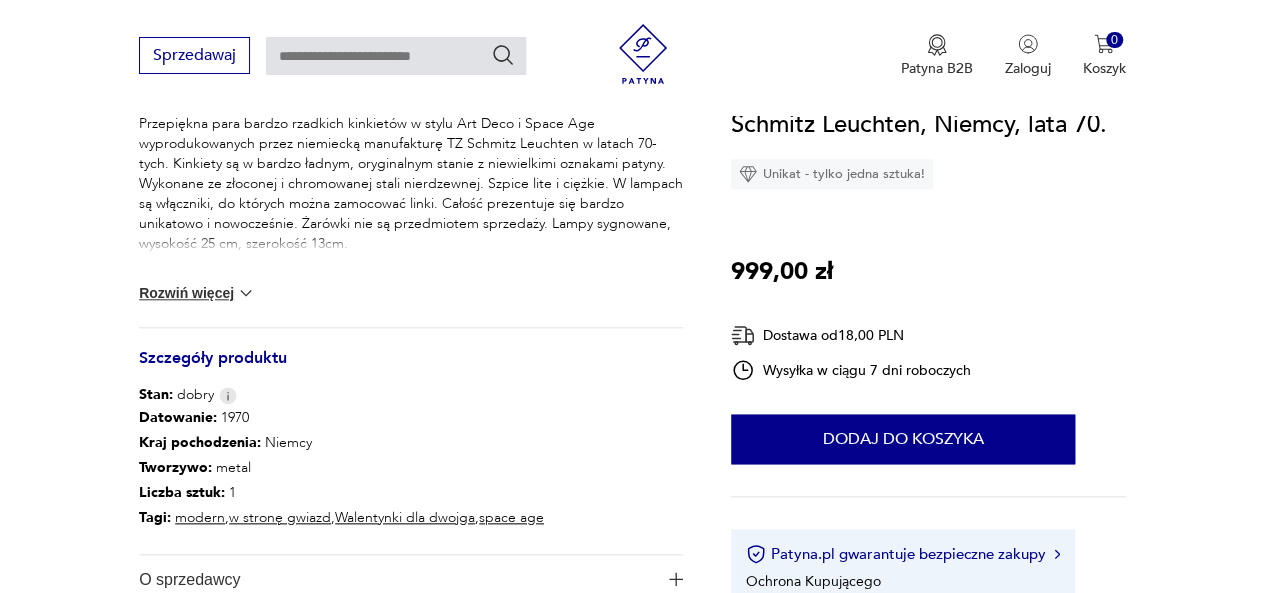 click on "Rozwiń więcej" at bounding box center (197, 293) 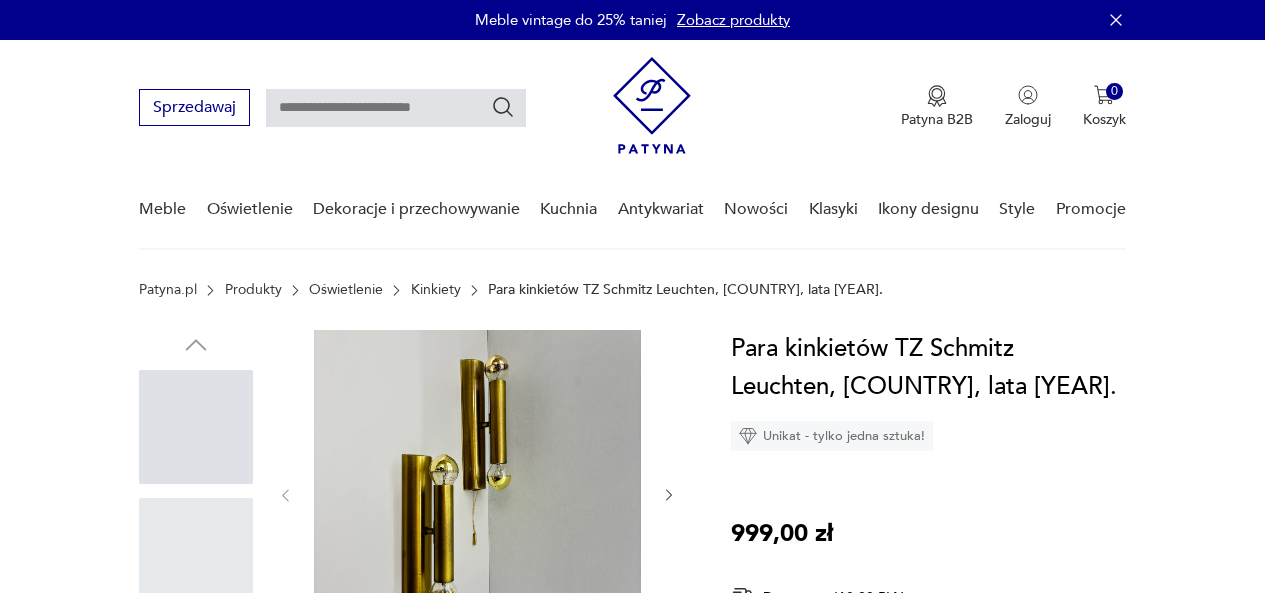 scroll, scrollTop: 0, scrollLeft: 0, axis: both 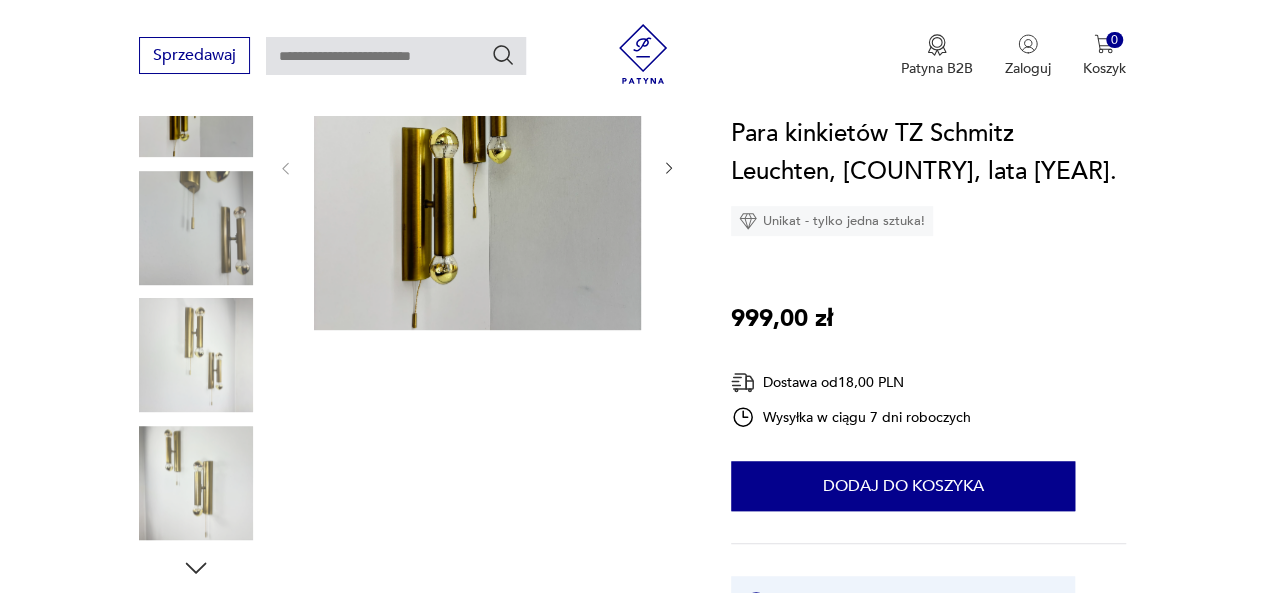 click at bounding box center [196, 483] 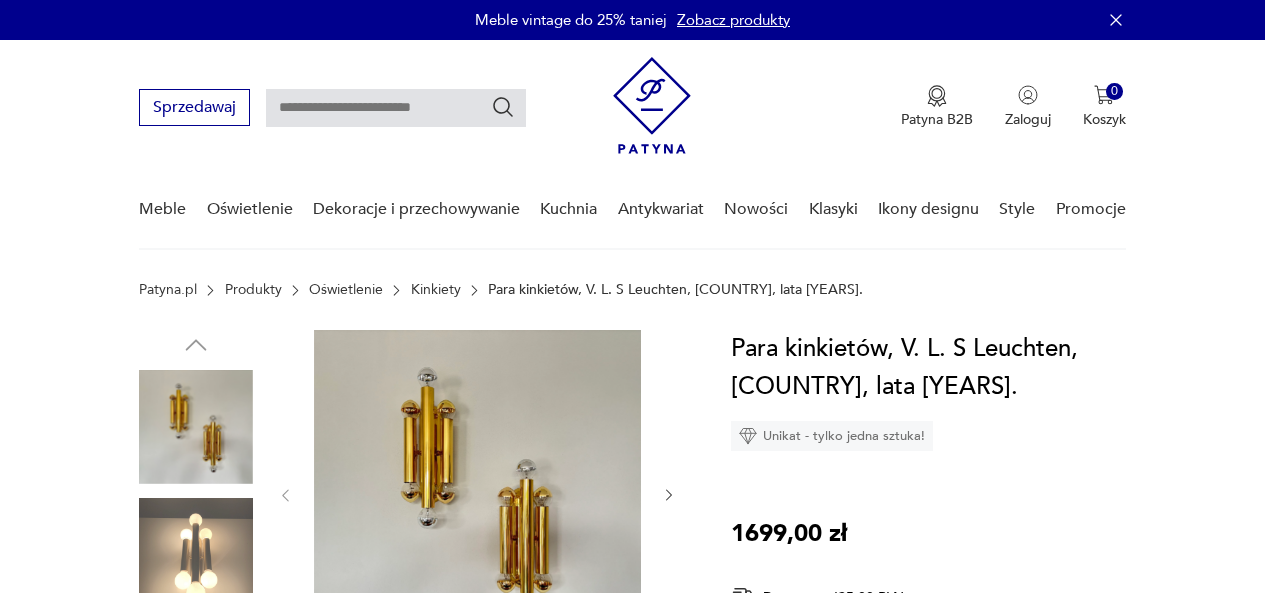 scroll, scrollTop: 0, scrollLeft: 0, axis: both 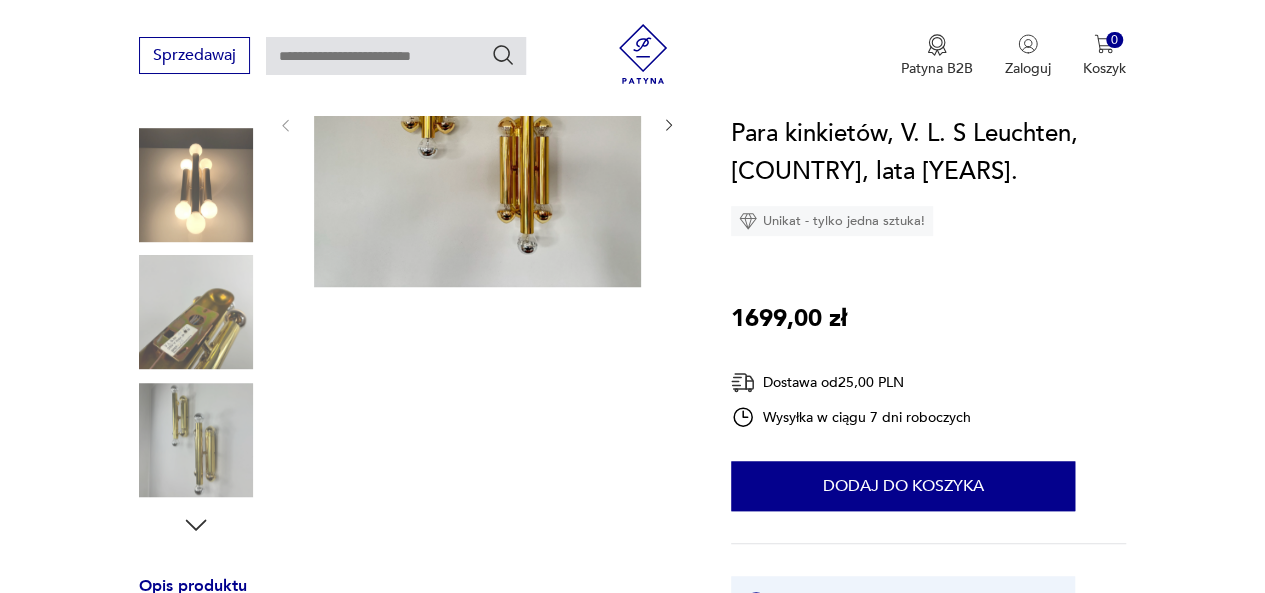 click at bounding box center [196, 440] 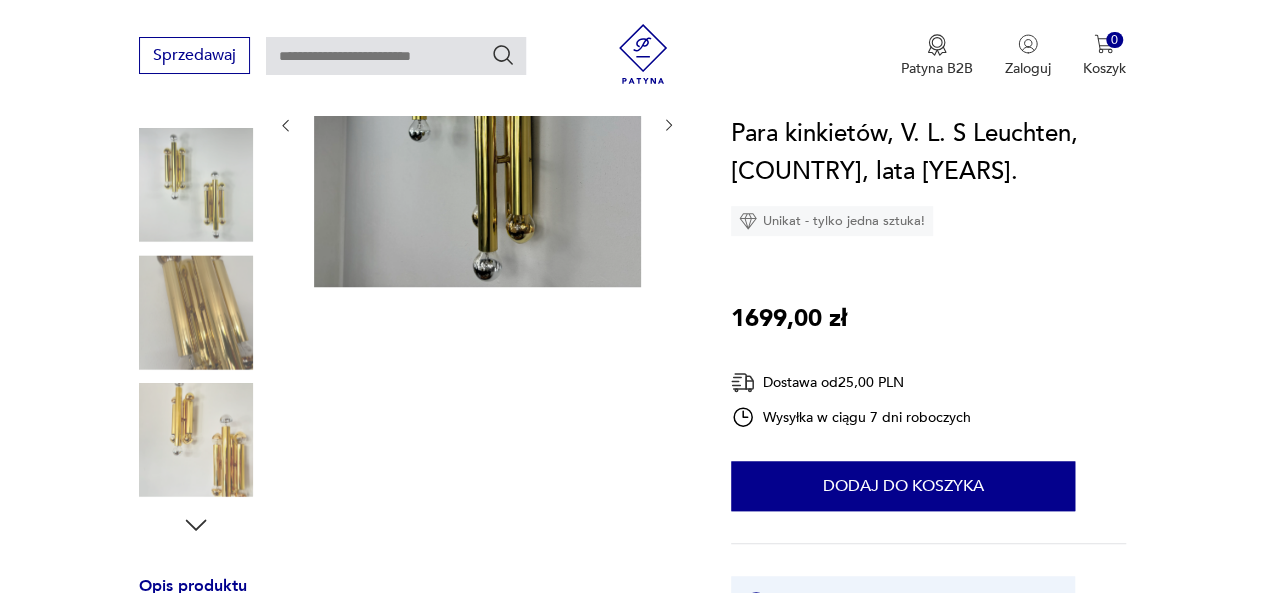 click at bounding box center [477, 123] 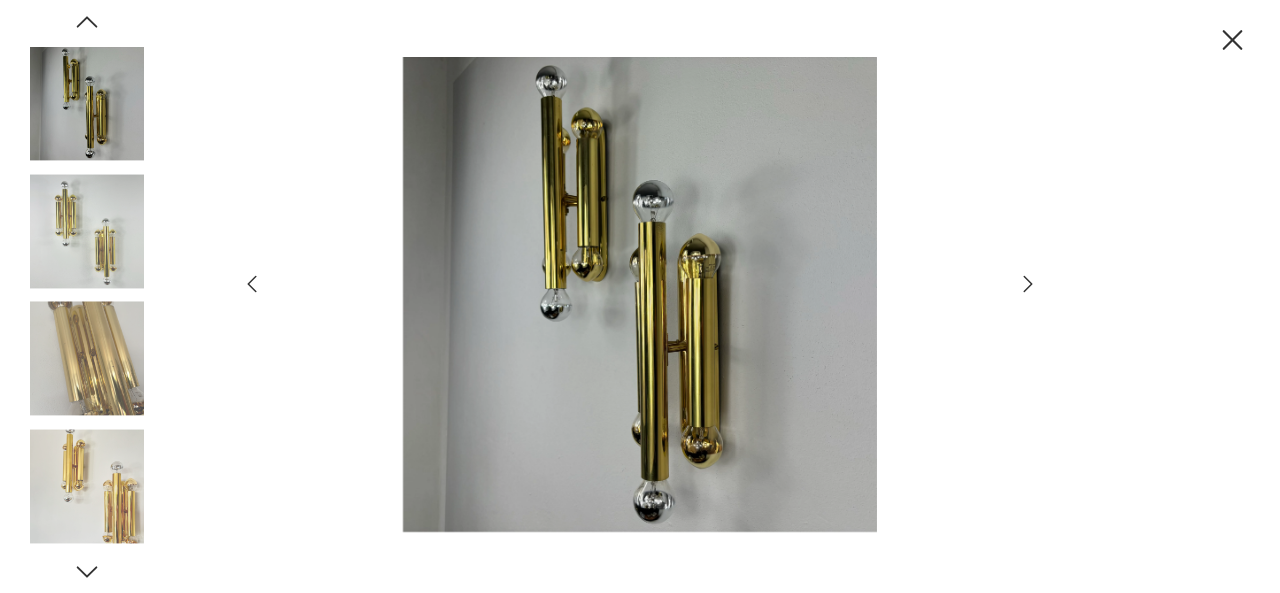 click at bounding box center [87, 359] 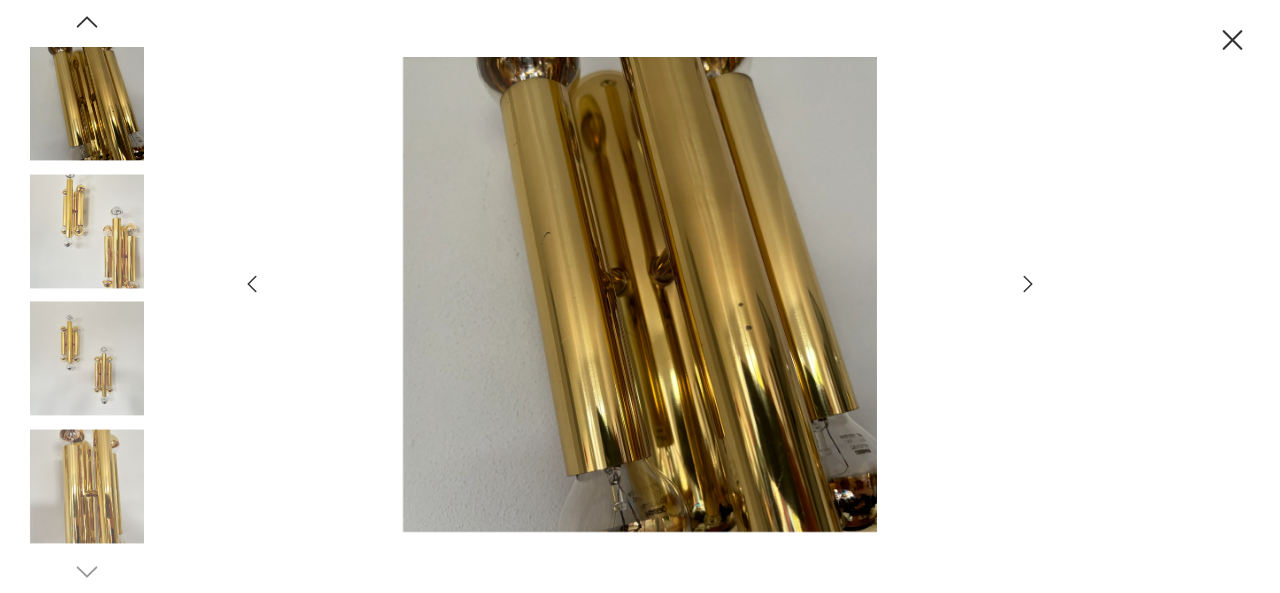 click at bounding box center [87, 486] 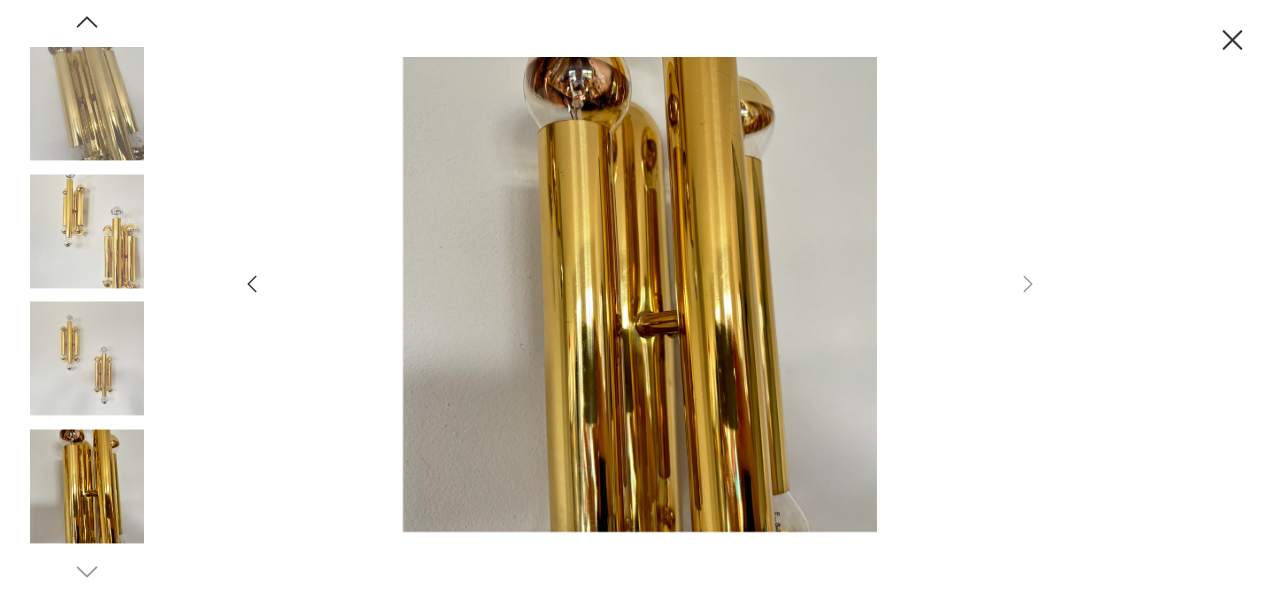 click at bounding box center (87, 104) 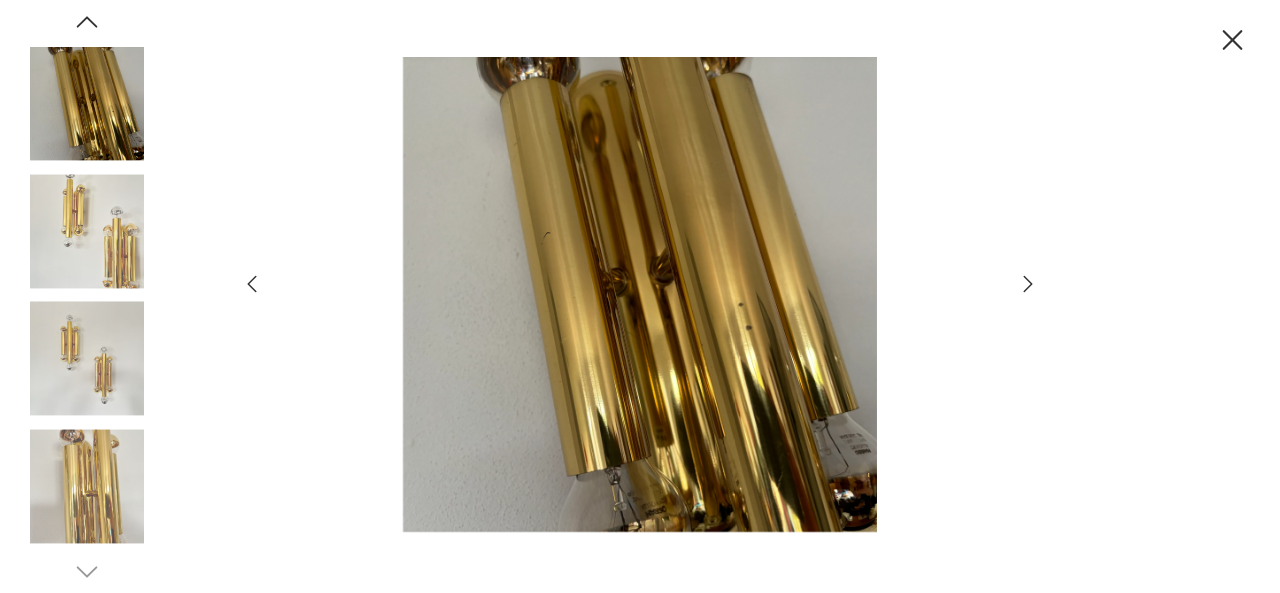 click 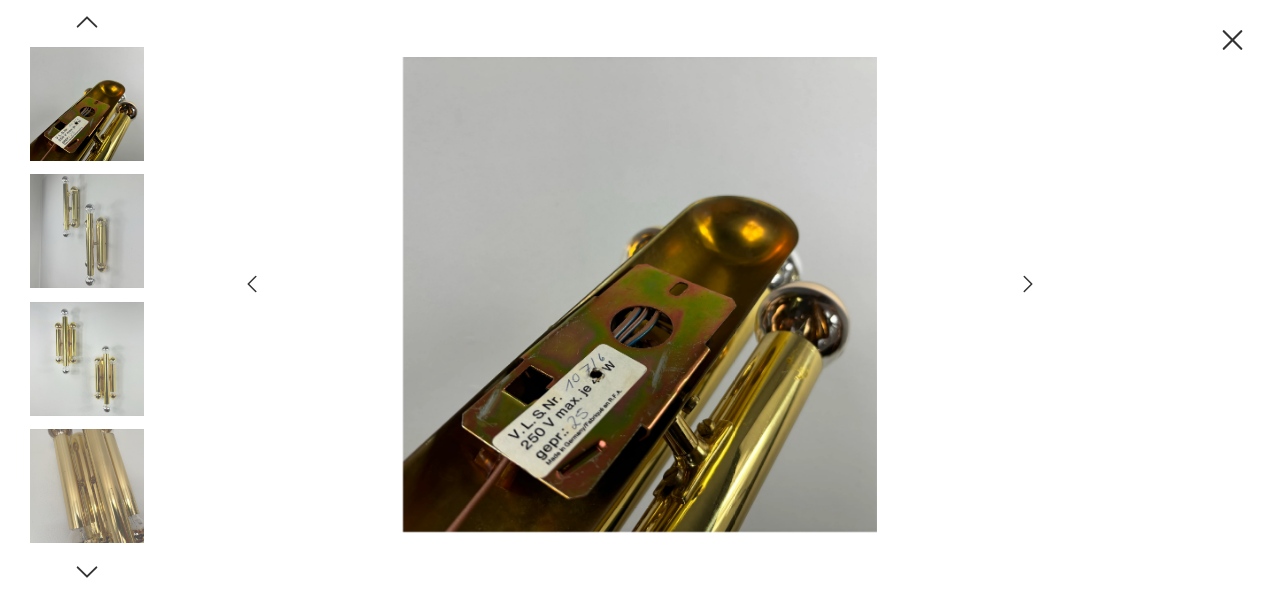 click at bounding box center [87, 104] 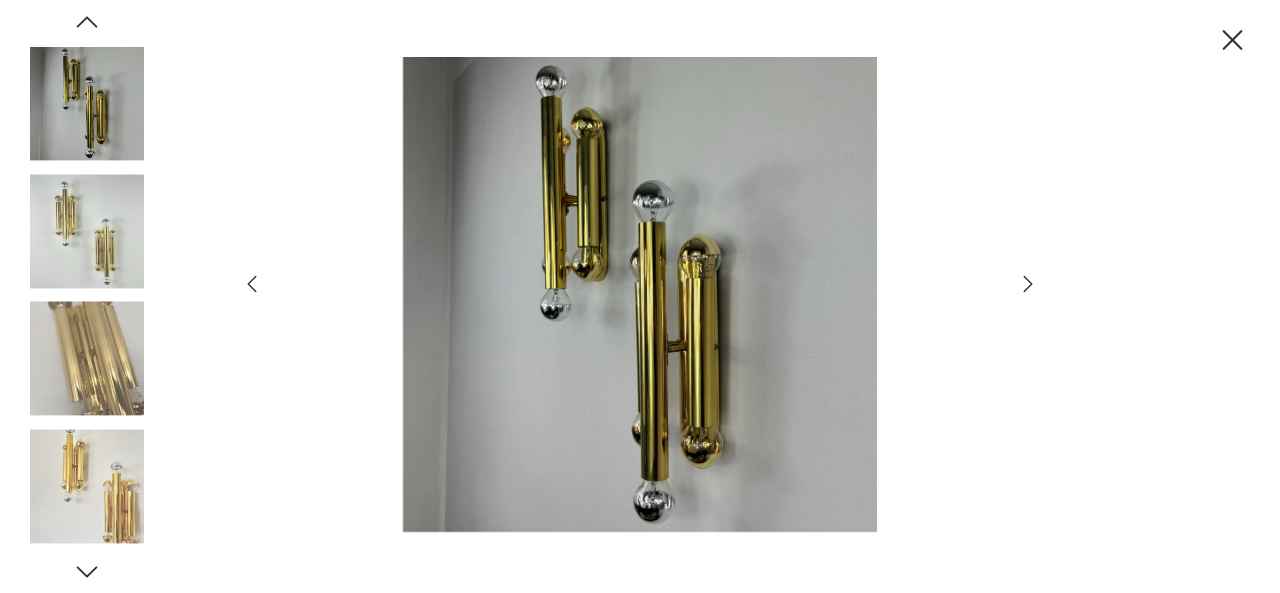 click at bounding box center (87, 231) 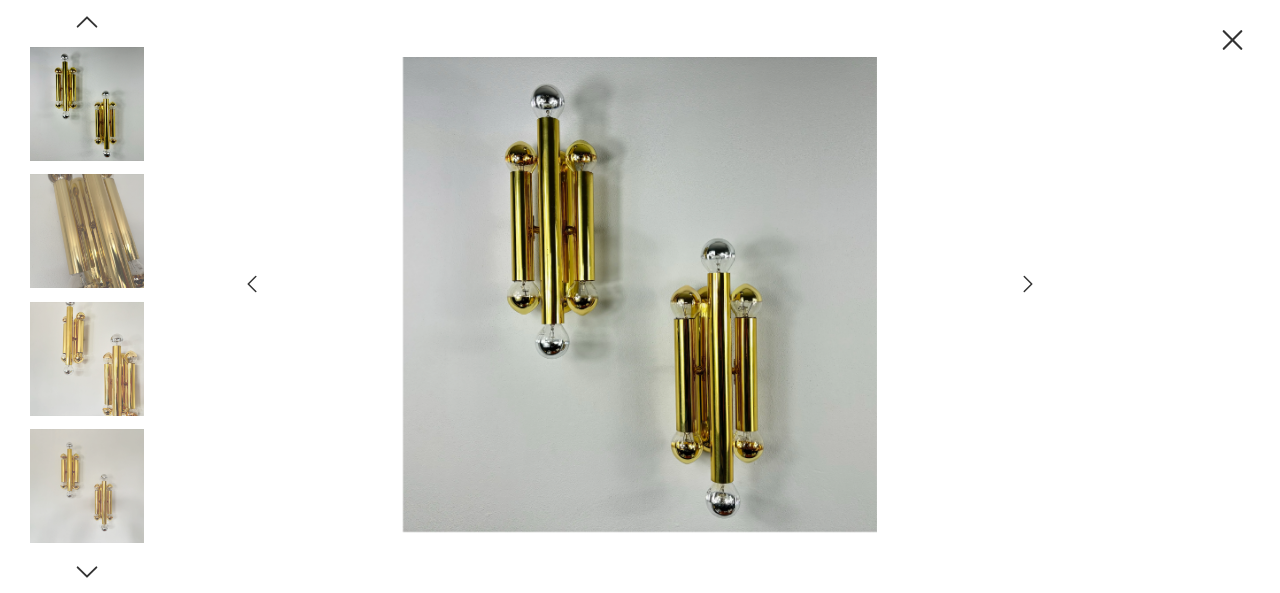 click at bounding box center (87, 359) 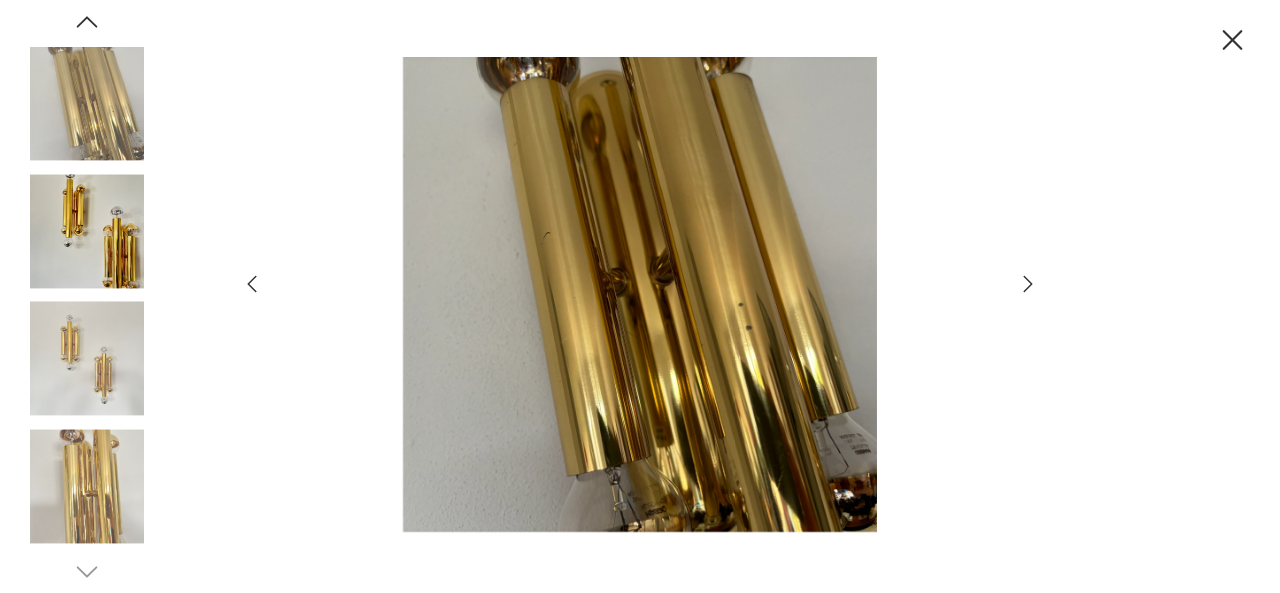 click at bounding box center (87, 359) 